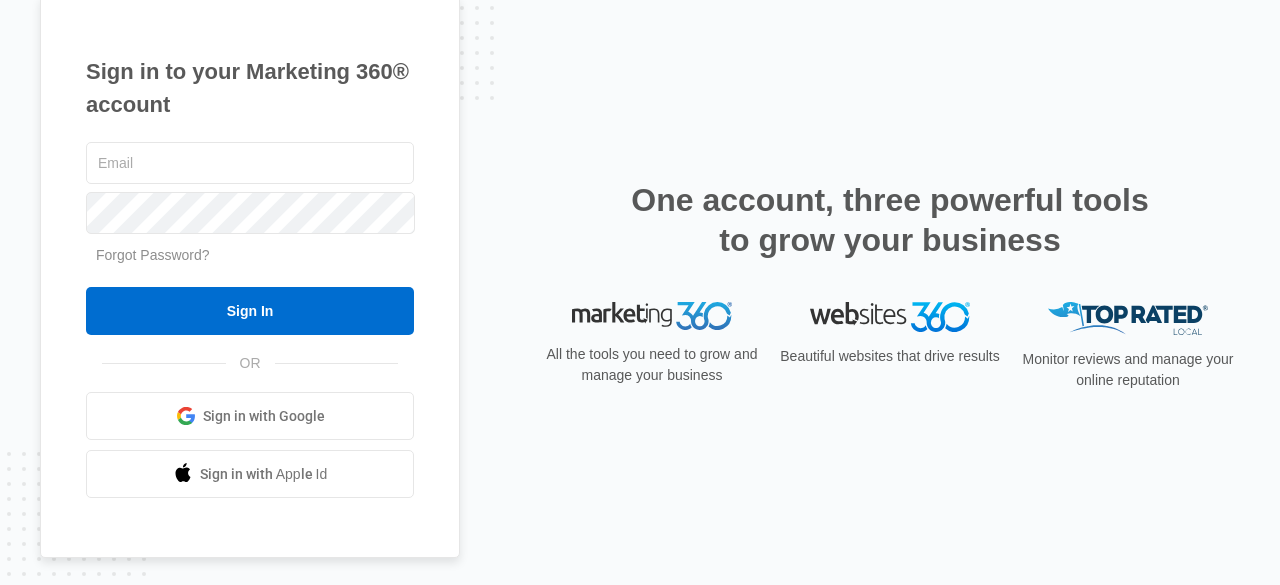 scroll, scrollTop: 0, scrollLeft: 0, axis: both 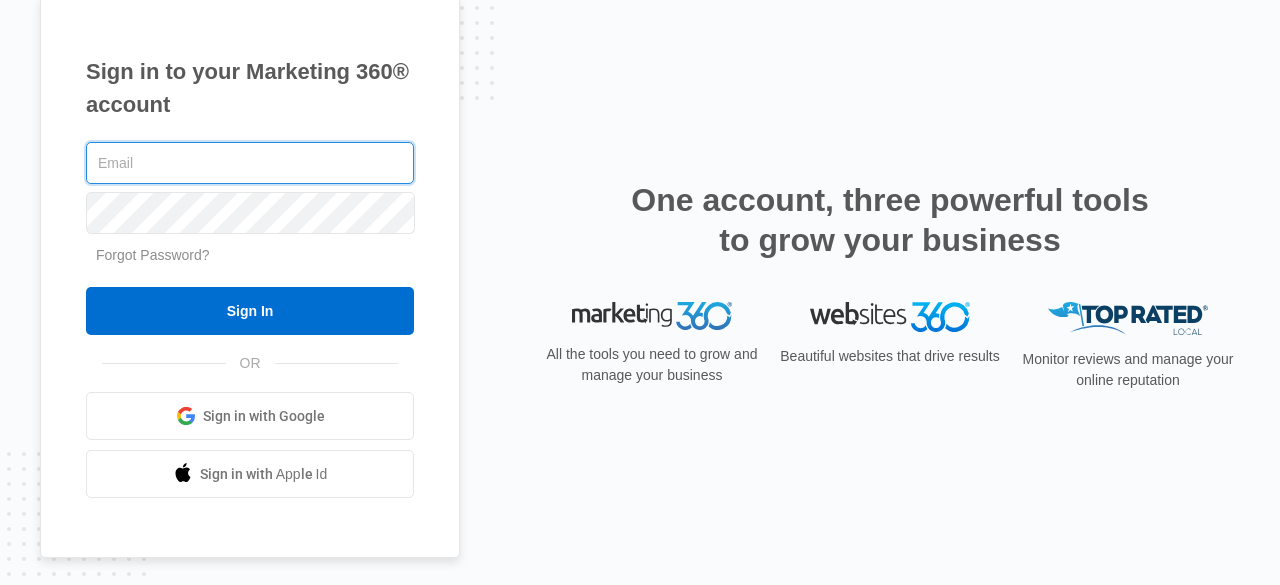 type on "[EMAIL]" 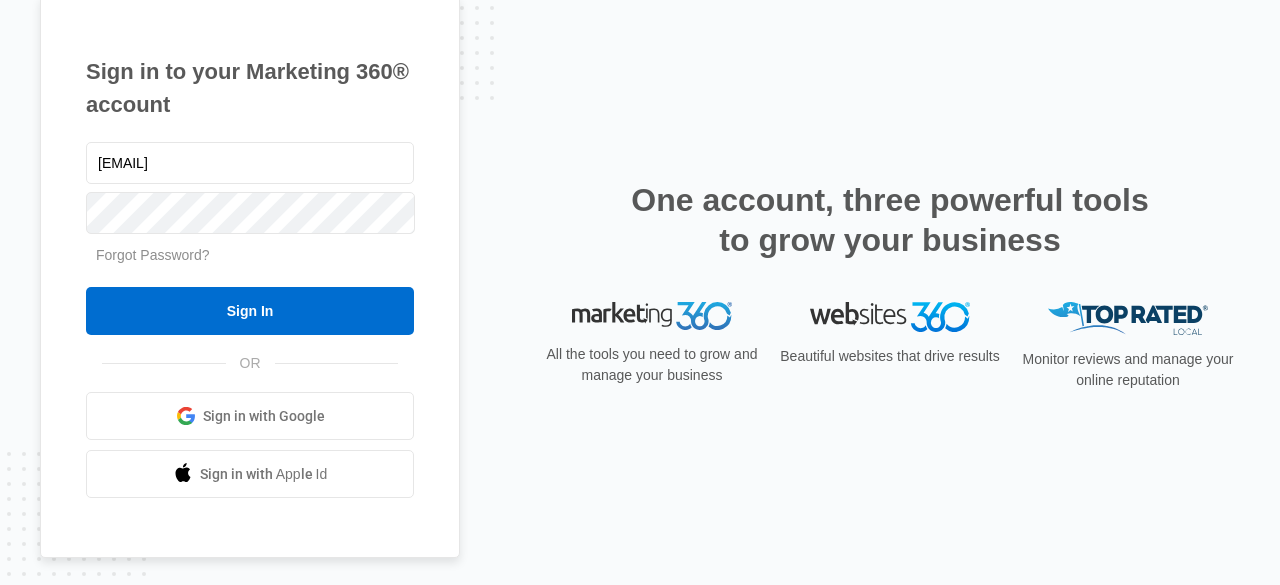 click on "Sign in to your Marketing 360® account
[EMAIL]
Forgot Password?
Sign In
OR
Sign in with Google
Sign in with Apple Id" at bounding box center [250, 277] 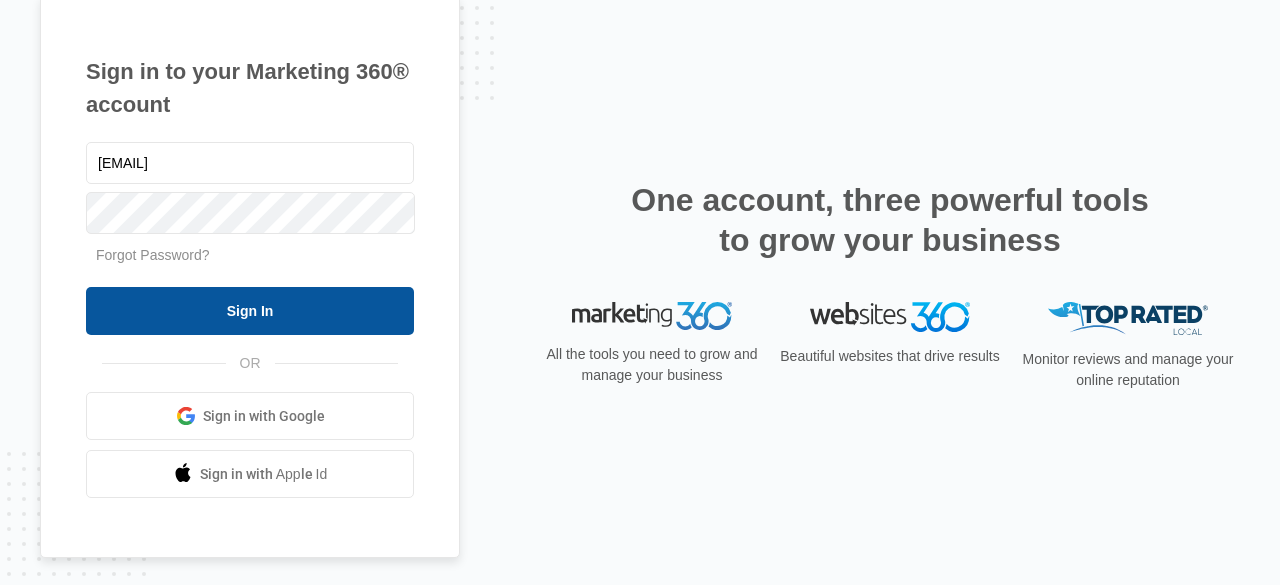 click on "Sign In" at bounding box center (250, 311) 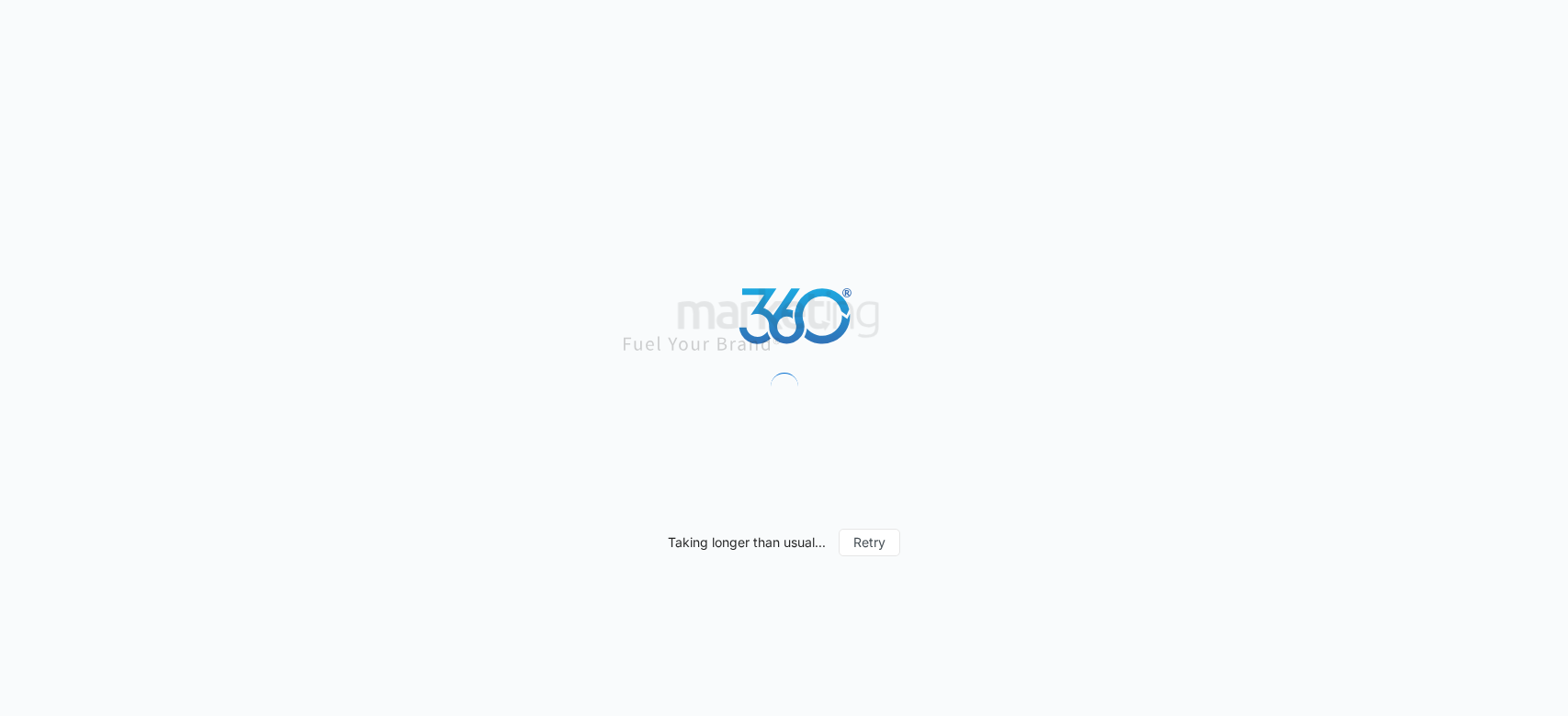 scroll, scrollTop: 0, scrollLeft: 0, axis: both 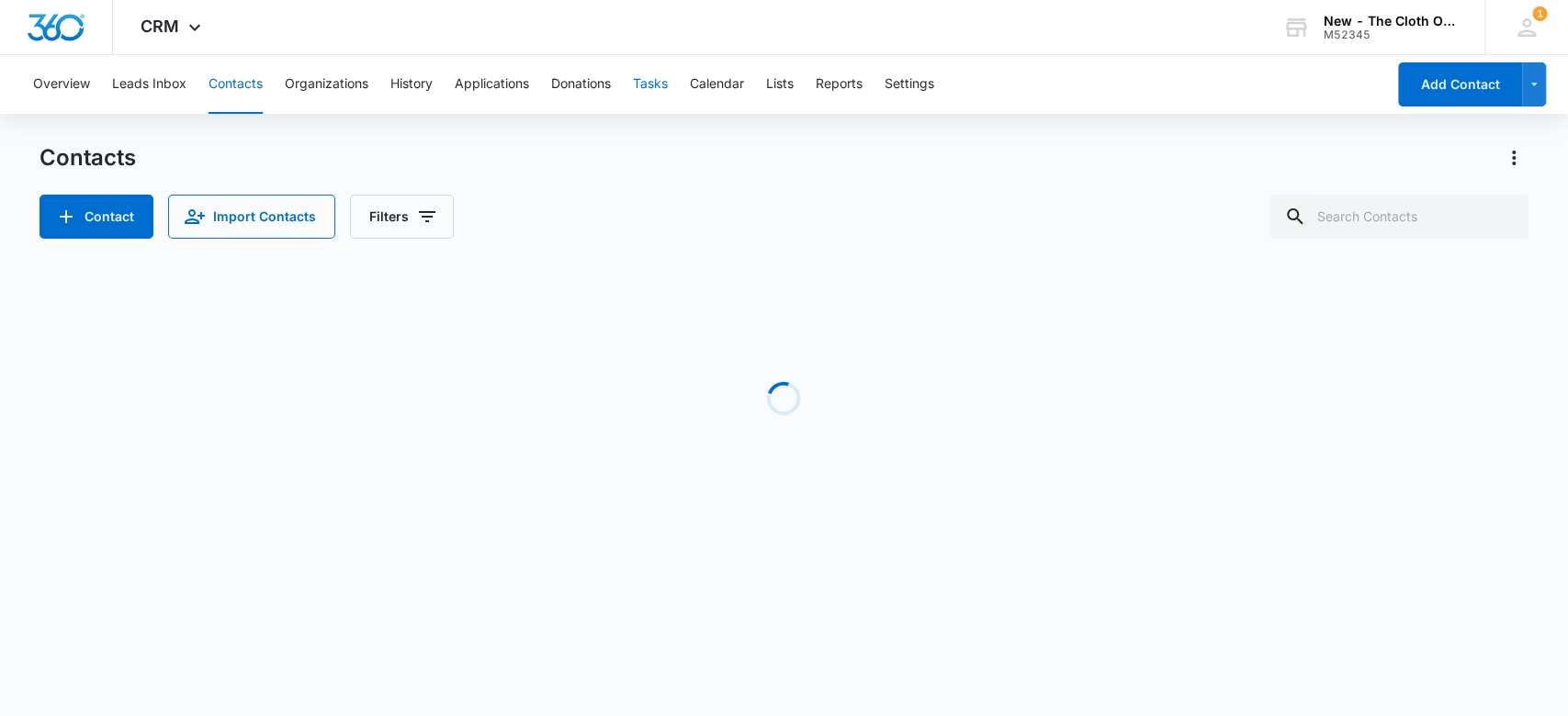 click on "Tasks" at bounding box center [650, 84] 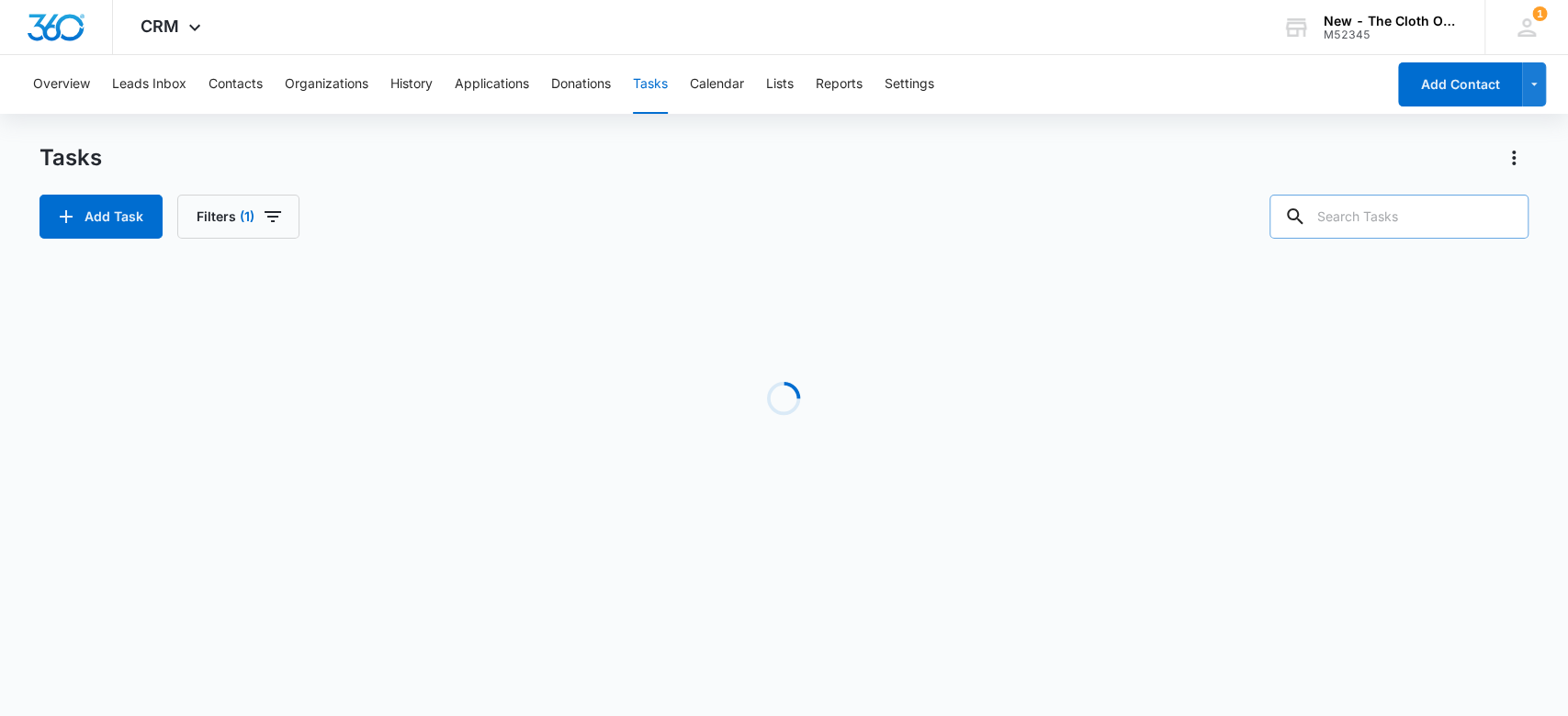 click at bounding box center (1399, 217) 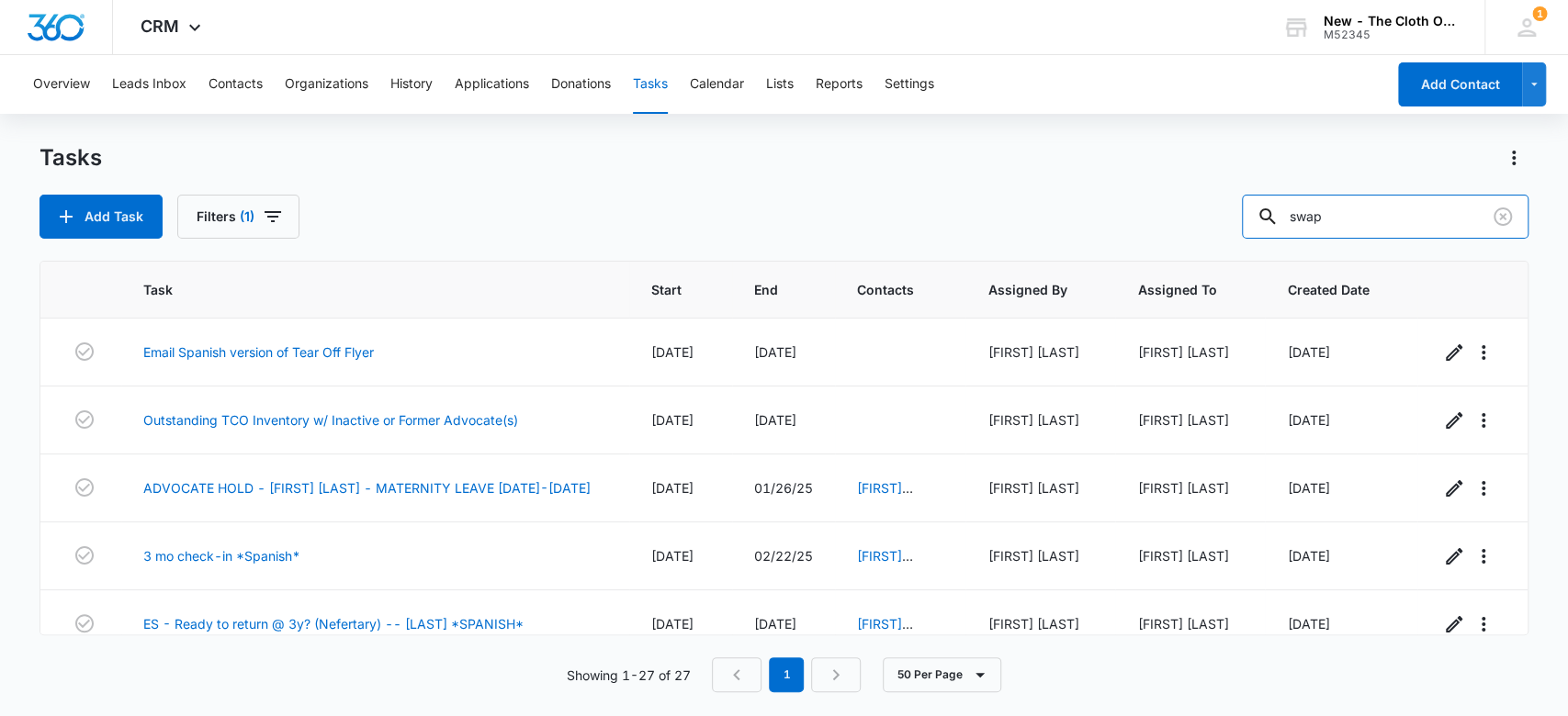 type on "swap" 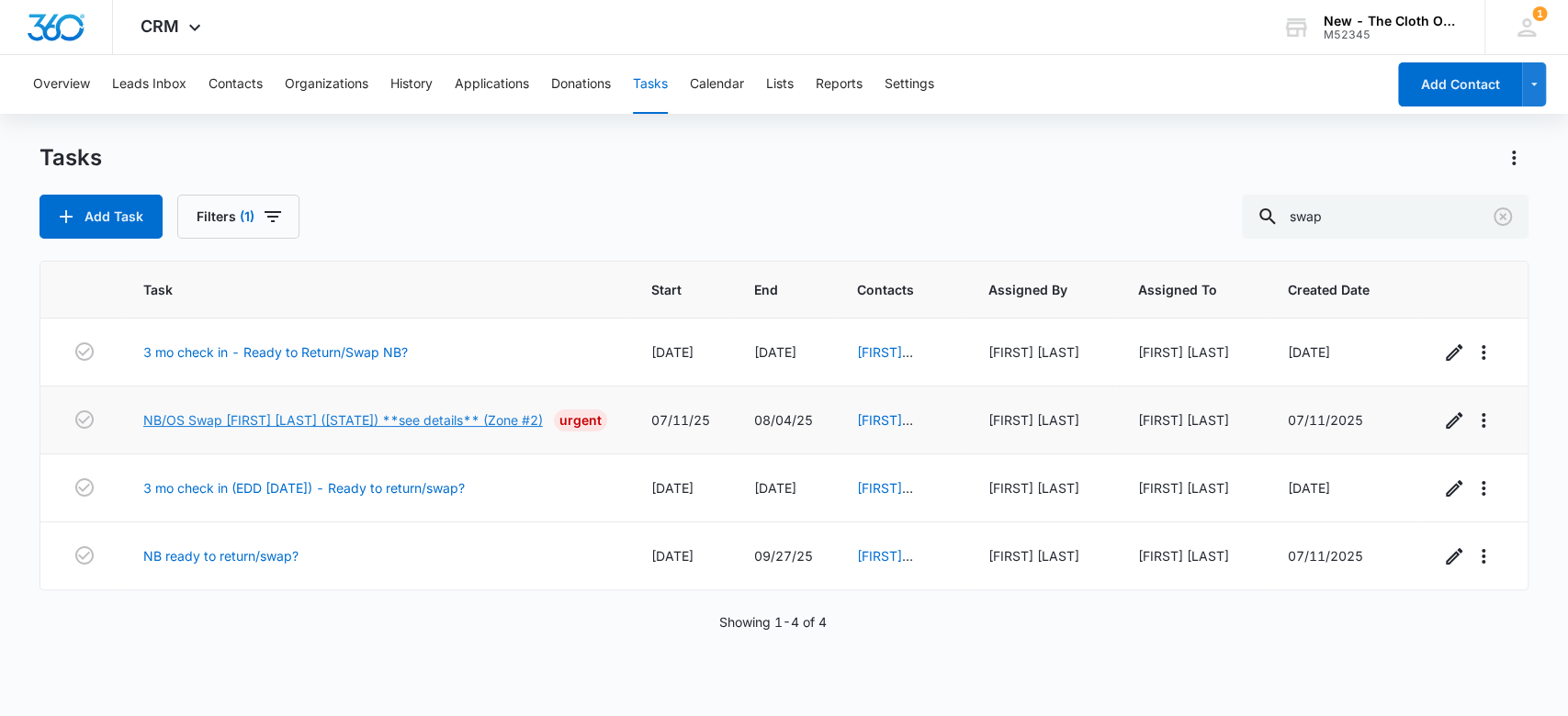 click on "NB/OS Swap [FIRST] [LAST] (KY) **see details** (Zone #[NUMBER])" at bounding box center (343, 420) 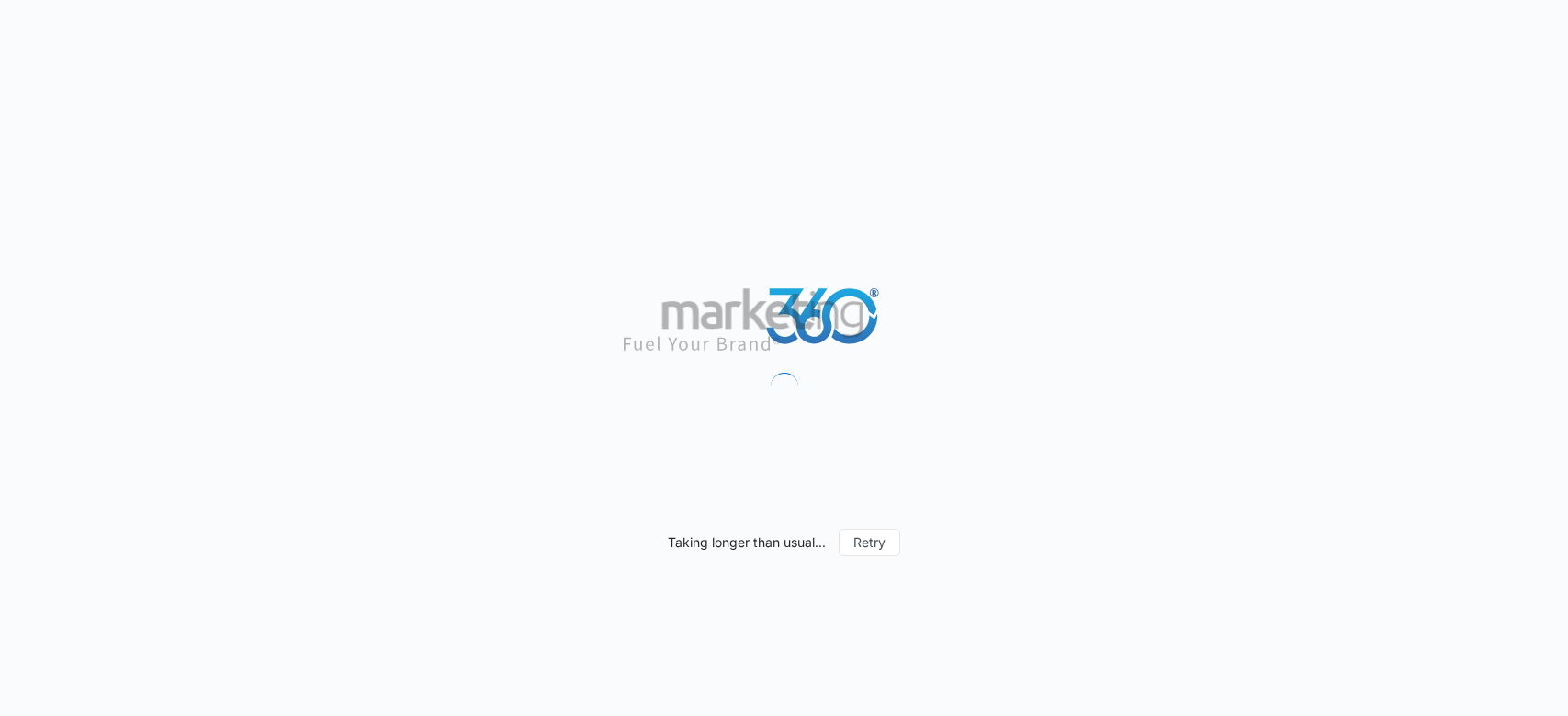 scroll, scrollTop: 0, scrollLeft: 0, axis: both 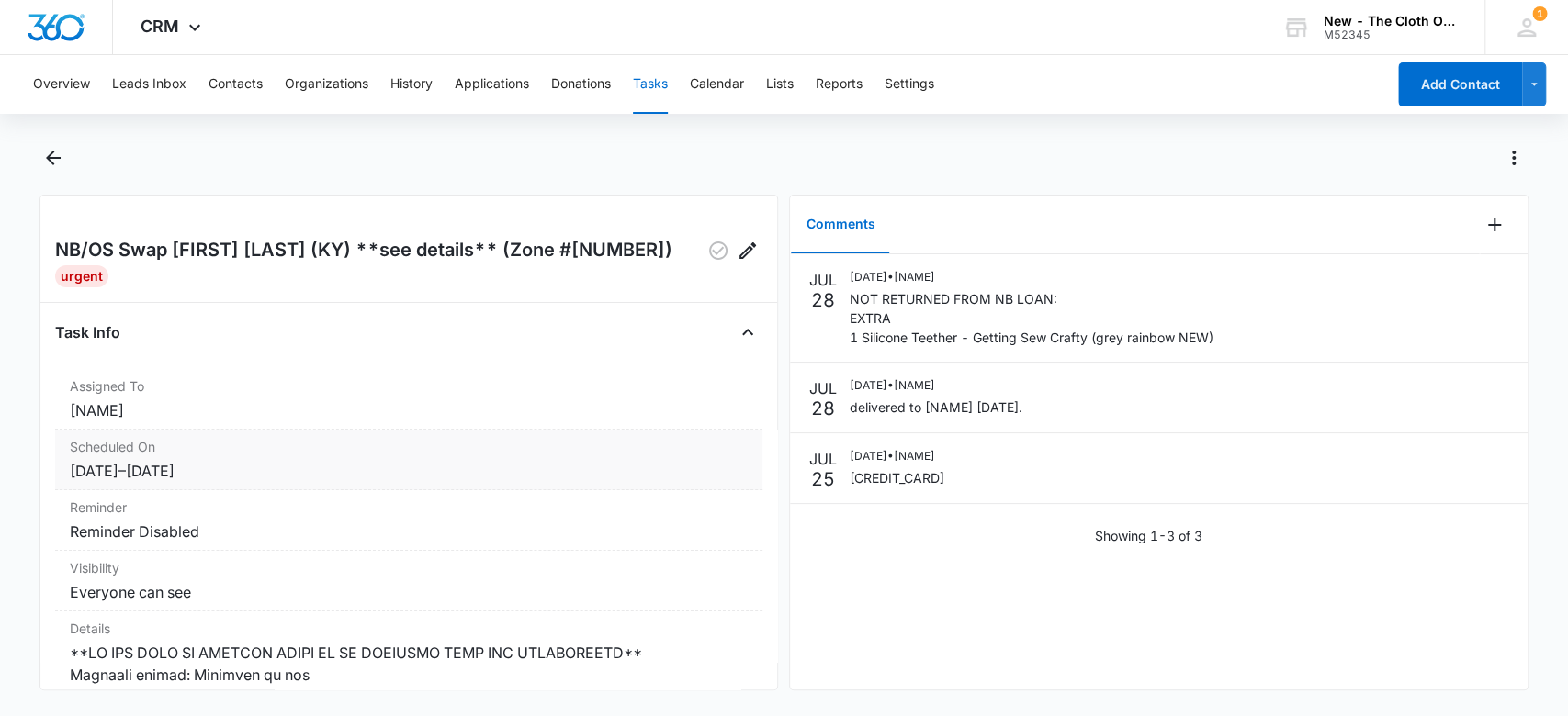 click on "Scheduled On" at bounding box center (409, 446) 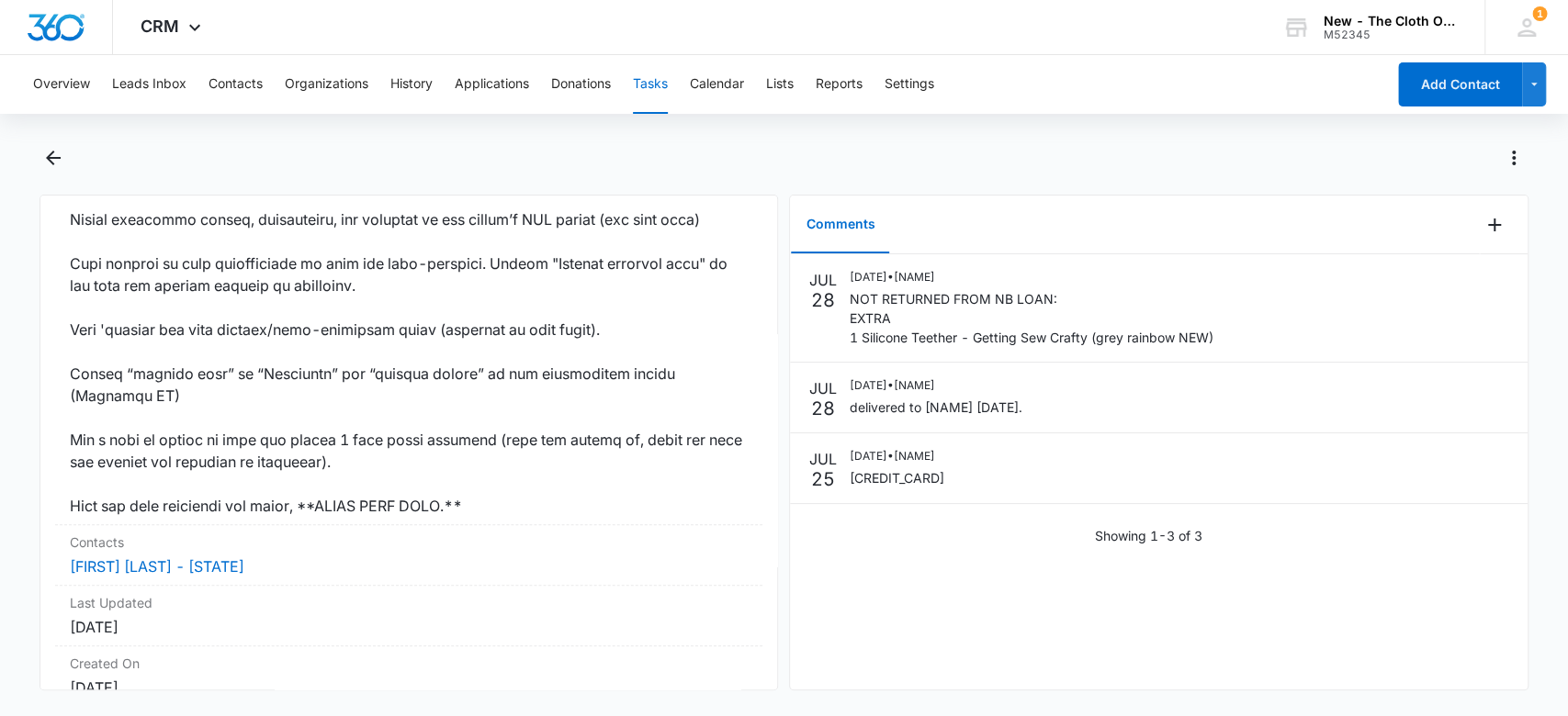 scroll, scrollTop: 1077, scrollLeft: 0, axis: vertical 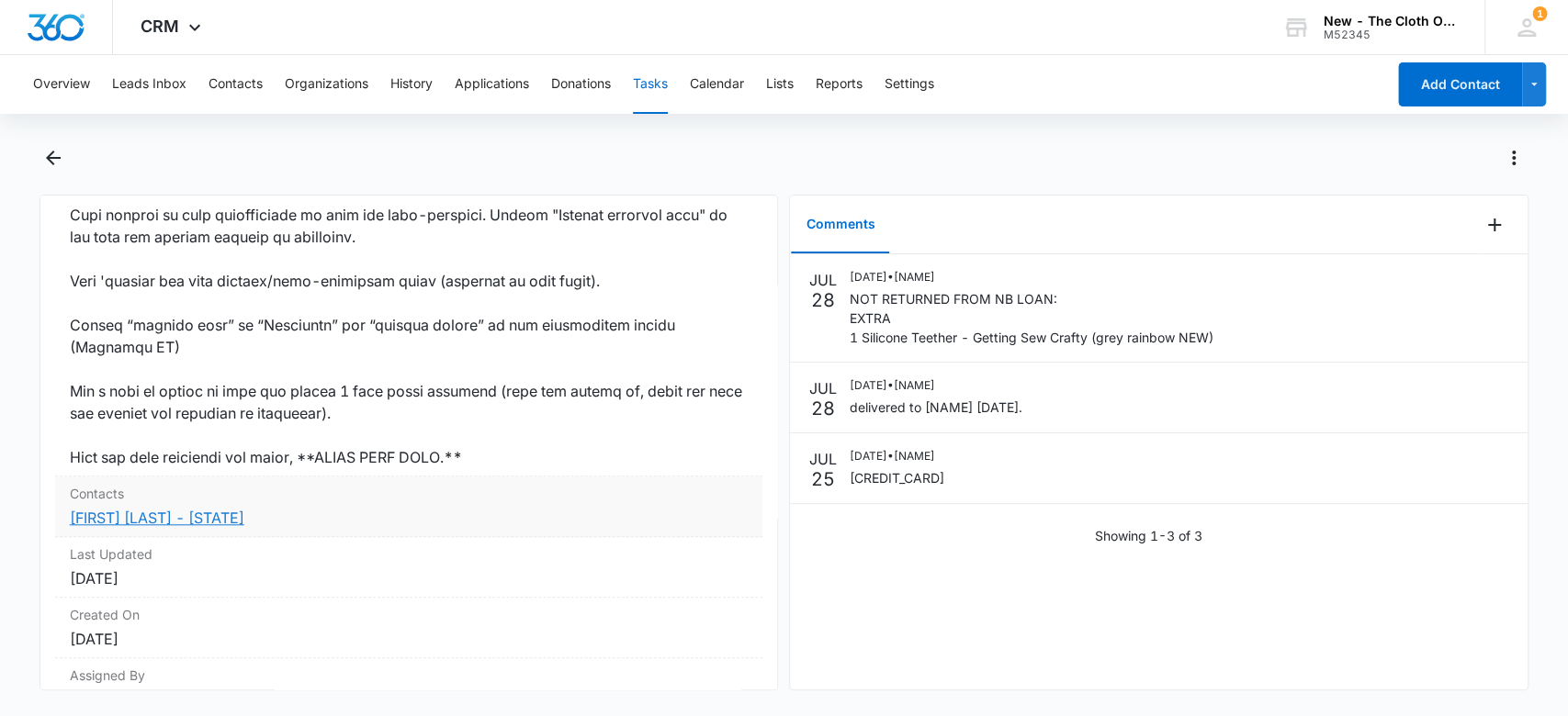 click on "[FIRST] [LAST] - [STATE]" at bounding box center (157, 518) 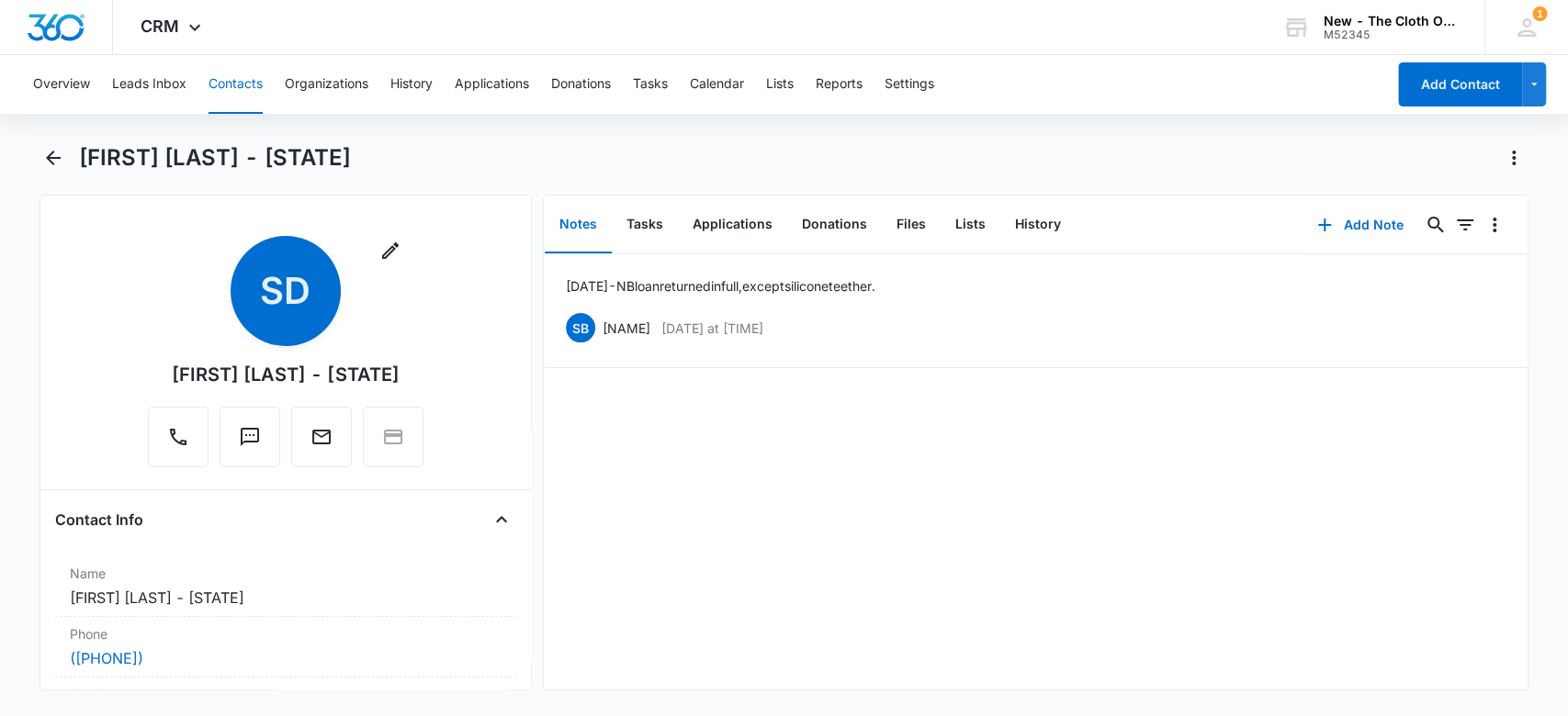 click on "Contact Info" at bounding box center [286, 520] 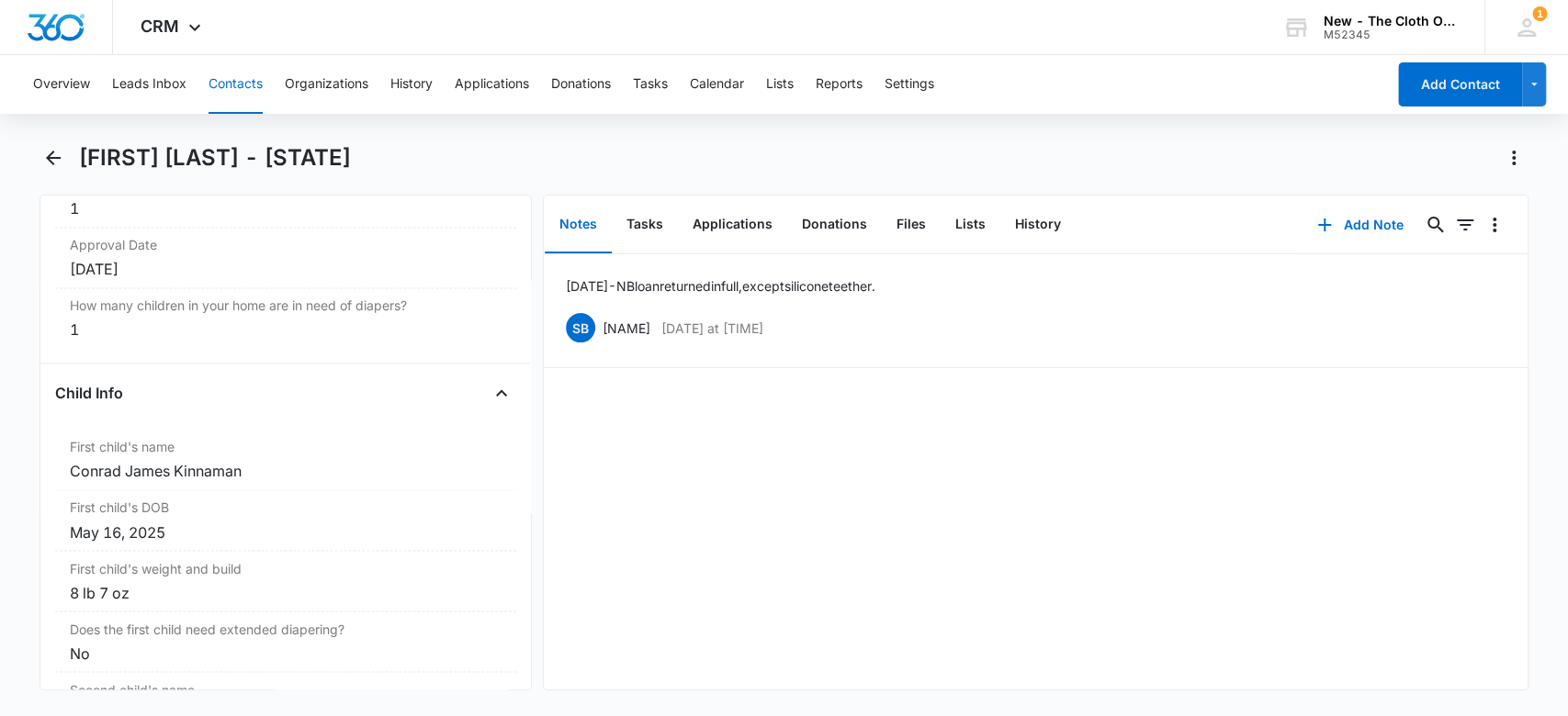 scroll, scrollTop: 1904, scrollLeft: 0, axis: vertical 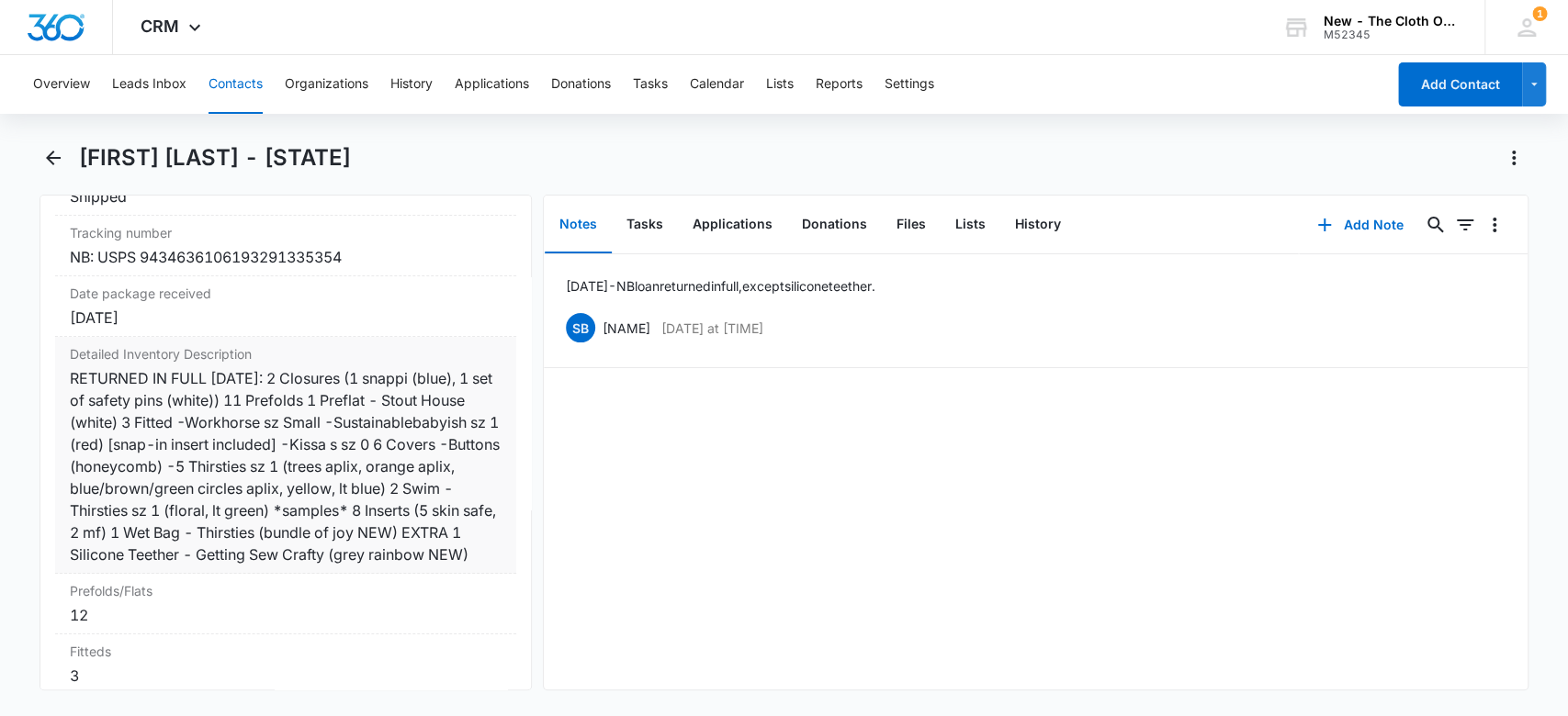 click on "RETURNED IN FULL [DATE]:
2 Closures (1 snappi (blue), 1 set of safety pins (white))
11 Prefolds
1 Preflat - Stout House (white)
3 Fitted
-Workhorse sz Small
-Sustainablebabyish sz 1 (red) [snap-in insert included]
-Kissa s sz 0
6 Covers
-Buttons (honeycomb)
-5 Thirsties sz 1 (trees aplix, orange aplix, blue/brown/green circles aplix, yellow, lt blue)
2 Swim - Thirsties sz 1 (floral, lt green) *samples*
8 Inserts (5 skin safe, 2 mf)
1 Wet Bag - Thirsties (bundle of joy NEW)
EXTRA
1 Silicone Teether - Getting Sew Crafty (grey rainbow NEW)" at bounding box center [286, 466] 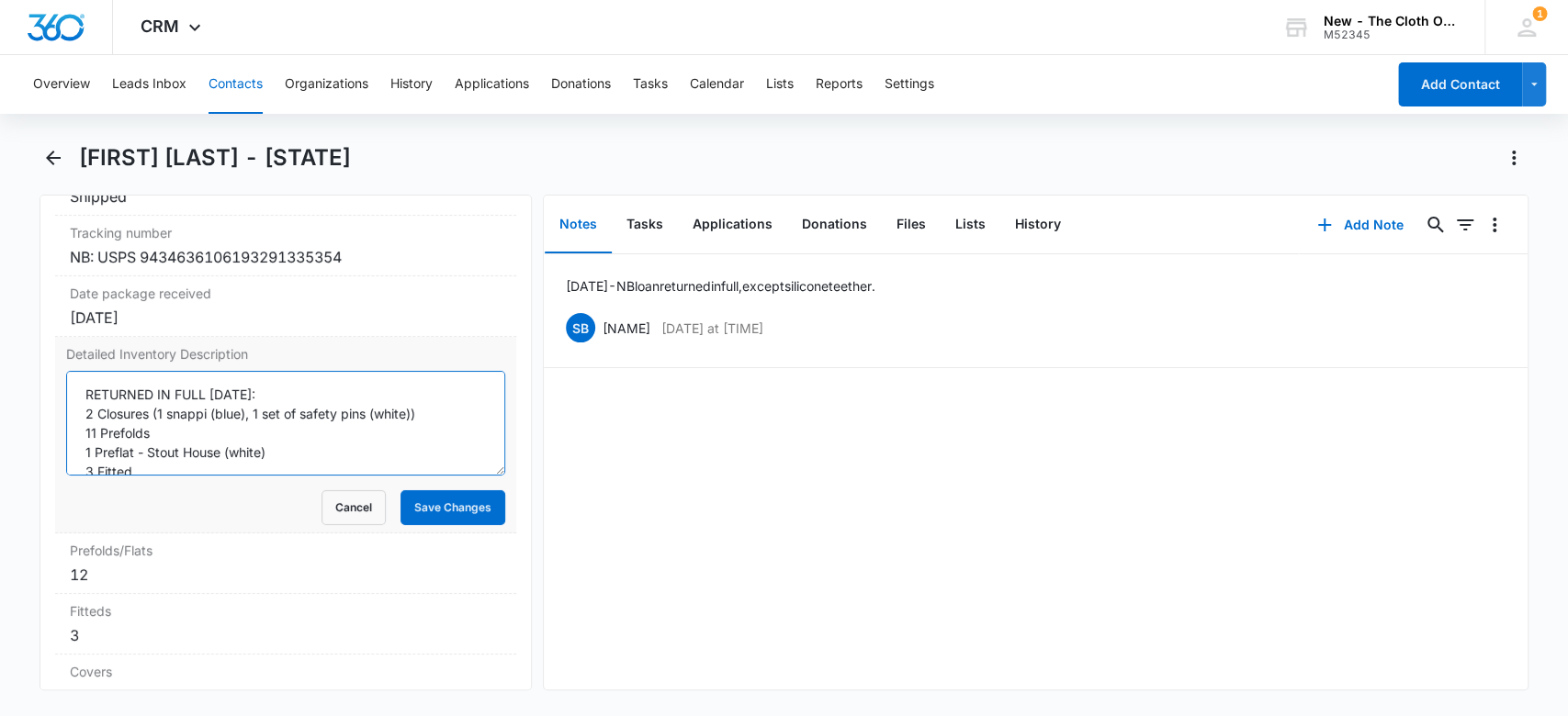 click on "RETURNED IN FULL [DATE]:
2 Closures (1 snappi (blue), 1 set of safety pins (white))
11 Prefolds
1 Preflat - Stout House (white)
3 Fitted
-Workhorse sz Small
-Sustainablebabyish sz 1 (red) [snap-in insert included]
-Kissa s sz 0
6 Covers
-Buttons (honeycomb)
-5 Thirsties sz 1 (trees aplix, orange aplix, blue/brown/green circles aplix, yellow, lt blue)
2 Swim - Thirsties sz 1 (floral, lt green) *samples*
8 Inserts (5 skin safe, 2 mf)
1 Wet Bag - Thirsties (bundle of joy NEW)
EXTRA
1 Silicone Teether - Getting Sew Crafty (grey rainbow NEW)" at bounding box center (286, 423) 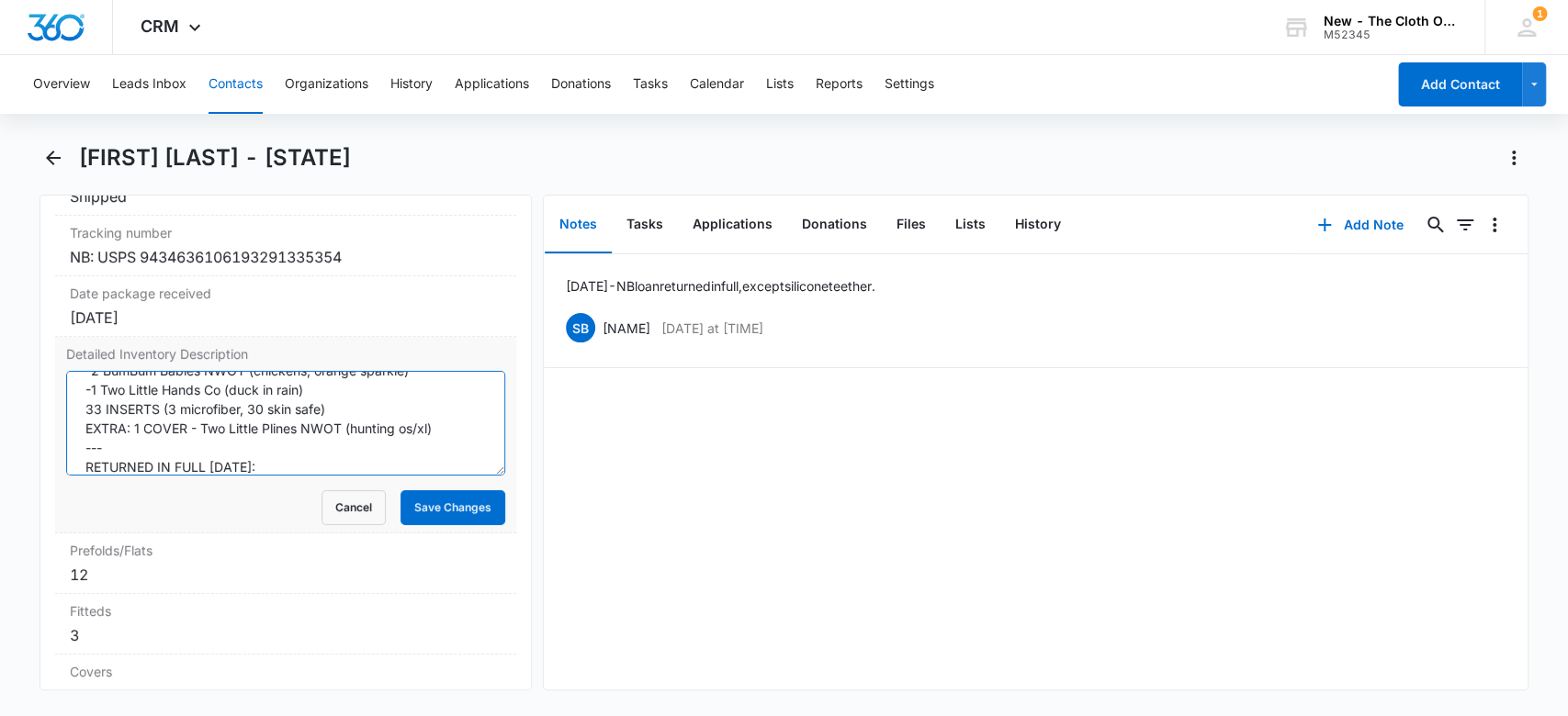 scroll, scrollTop: 216, scrollLeft: 0, axis: vertical 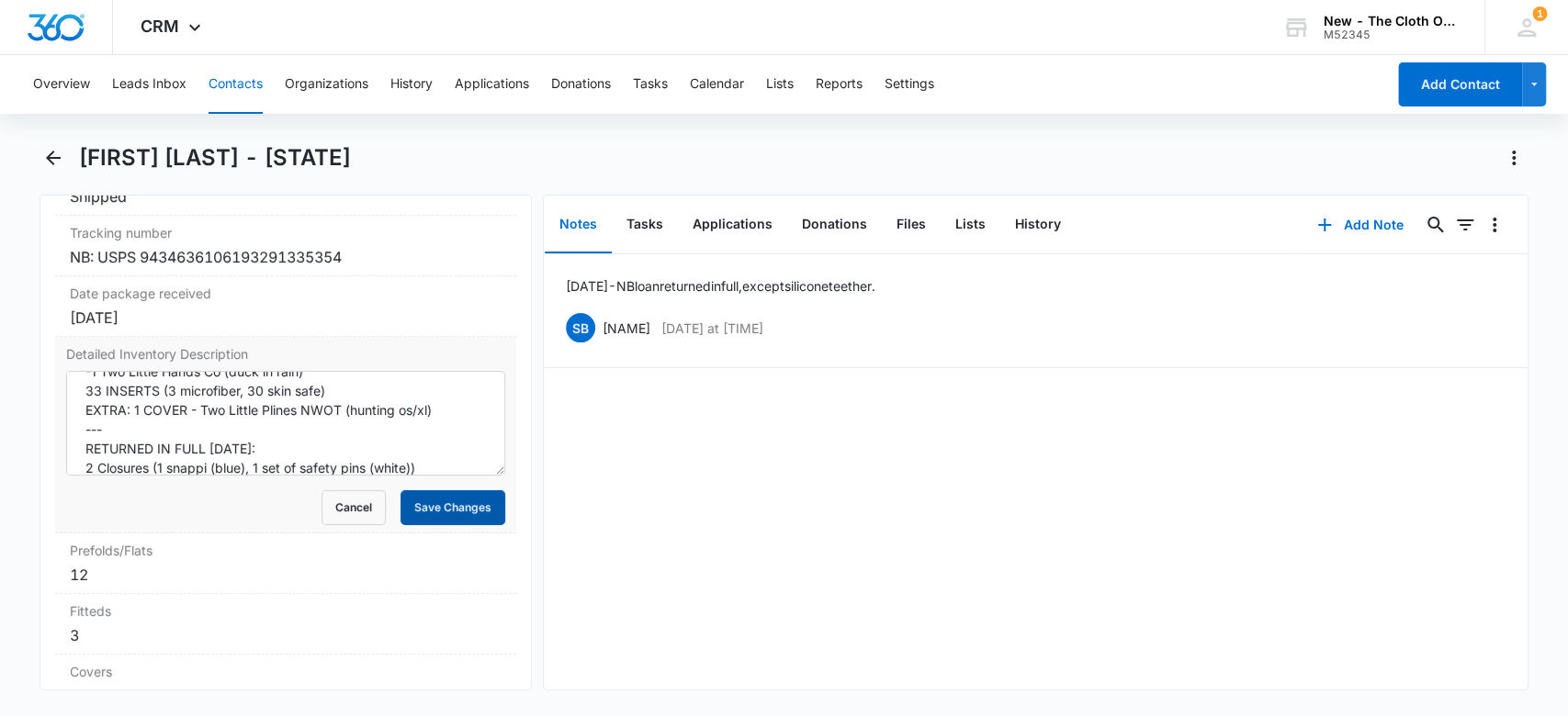 click on "Save Changes" at bounding box center (453, 508) 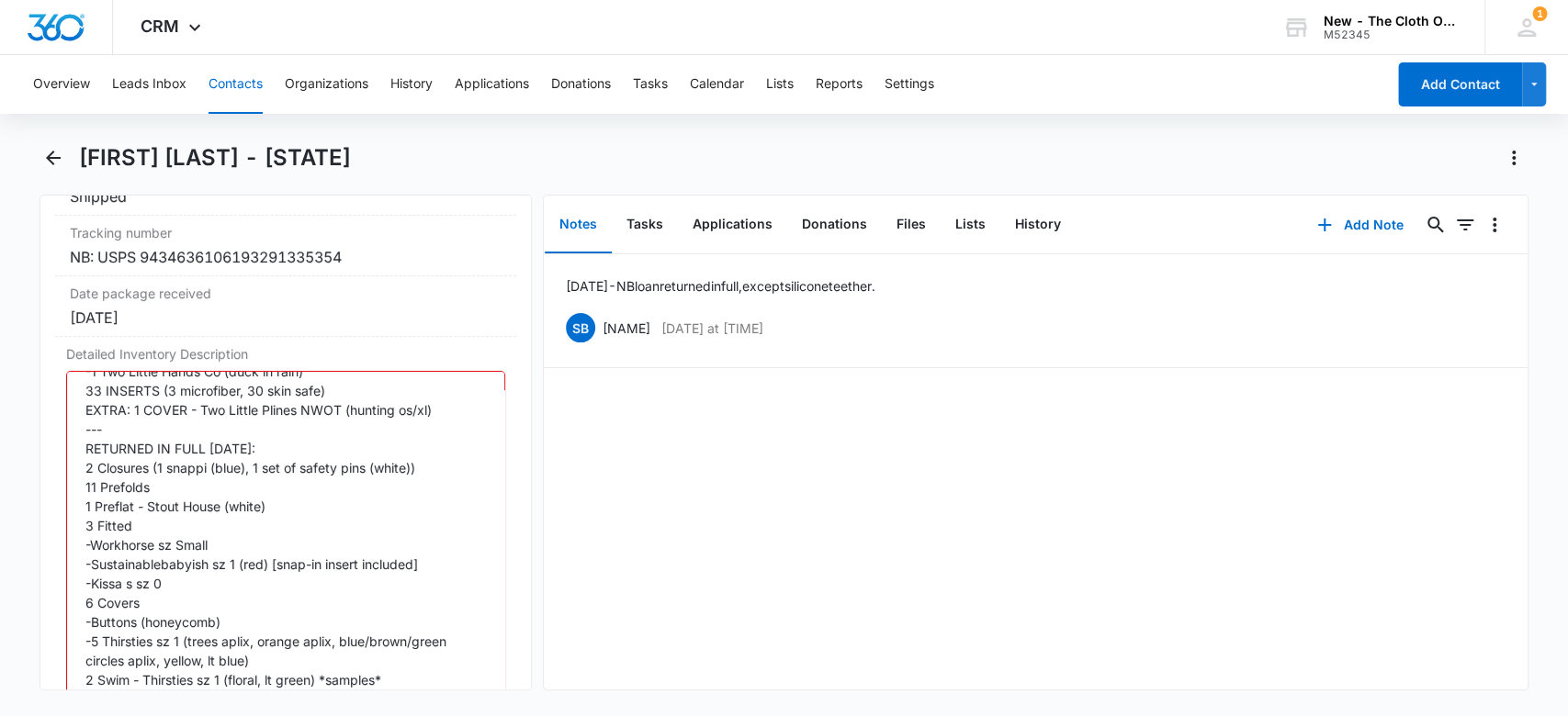 drag, startPoint x: 477, startPoint y: 473, endPoint x: 463, endPoint y: 704, distance: 231.42385 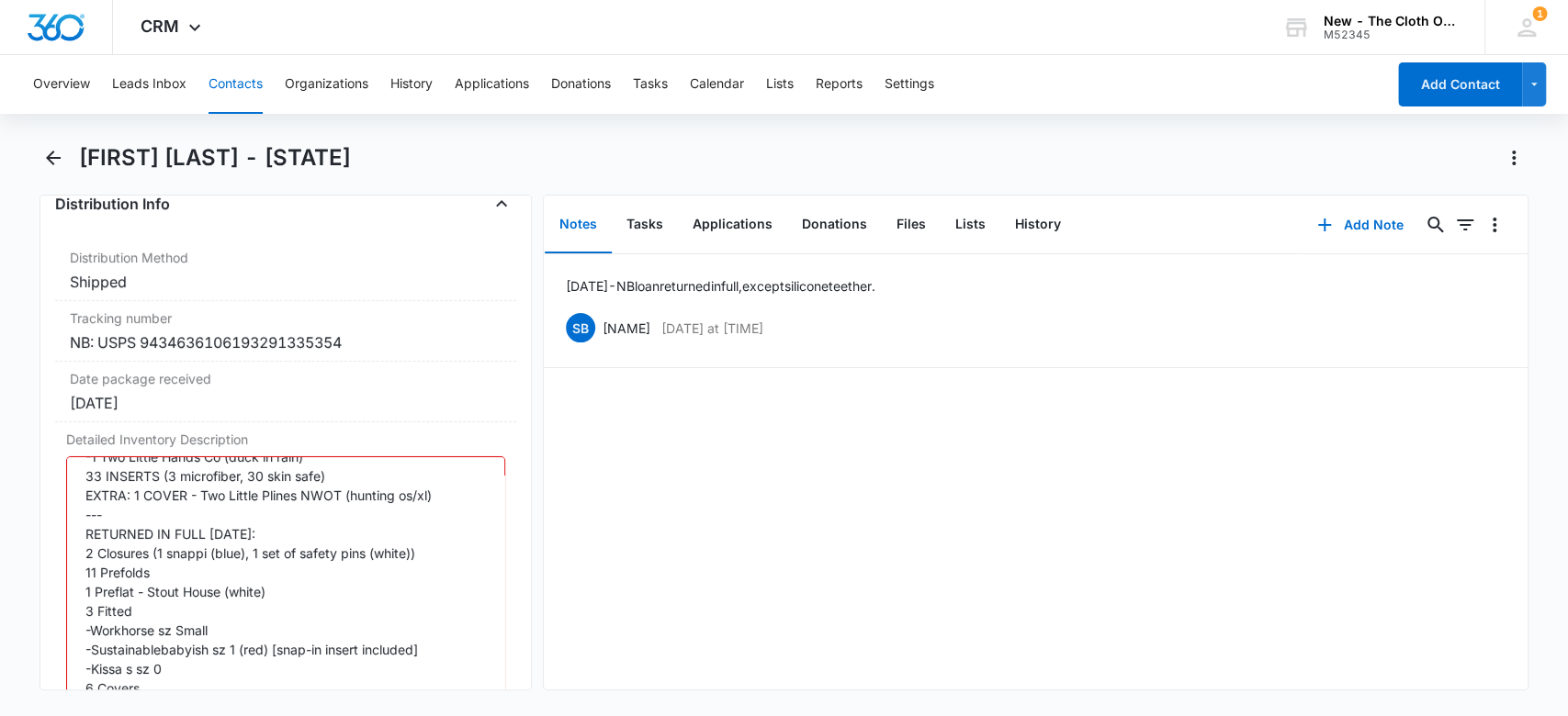 scroll, scrollTop: 4239, scrollLeft: 0, axis: vertical 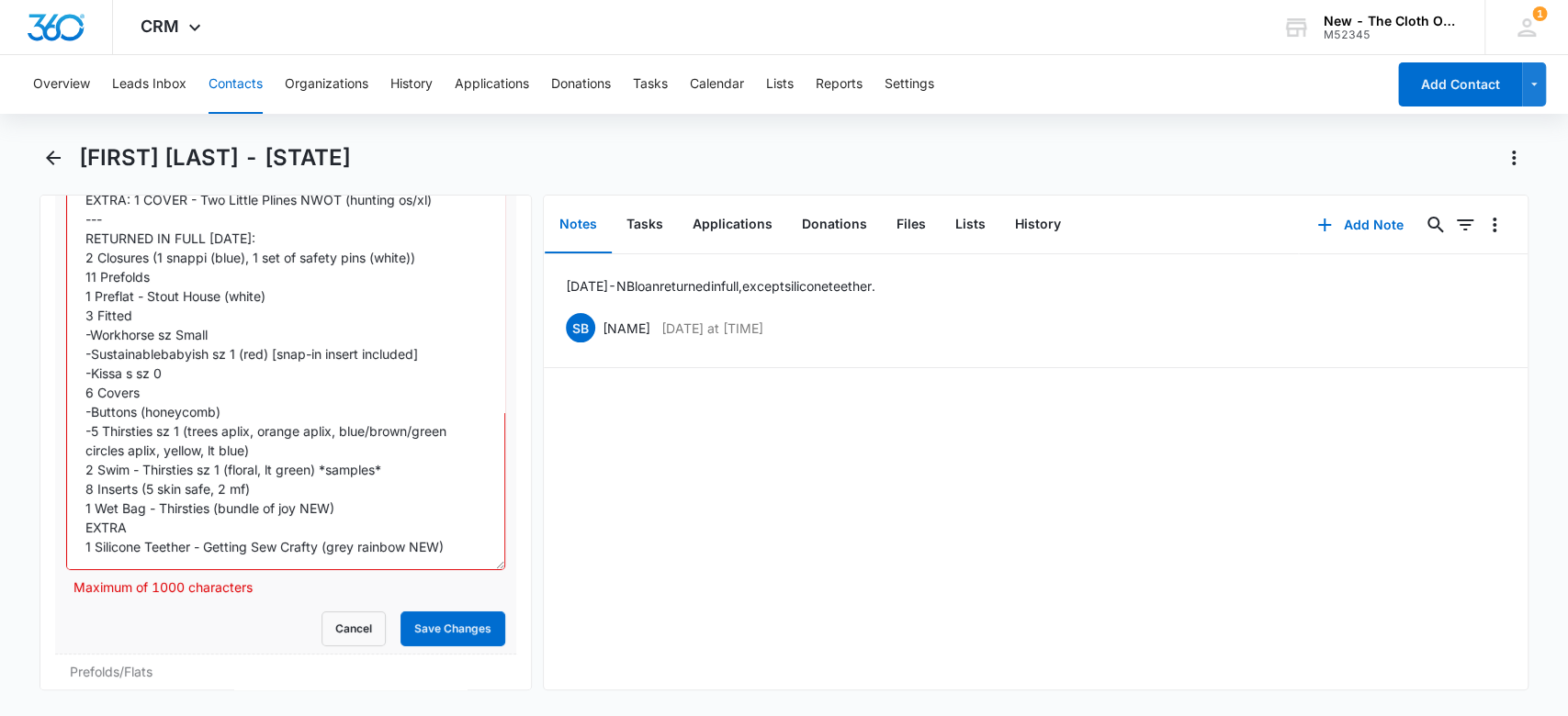 drag, startPoint x: 477, startPoint y: 412, endPoint x: 461, endPoint y: 565, distance: 153.83433 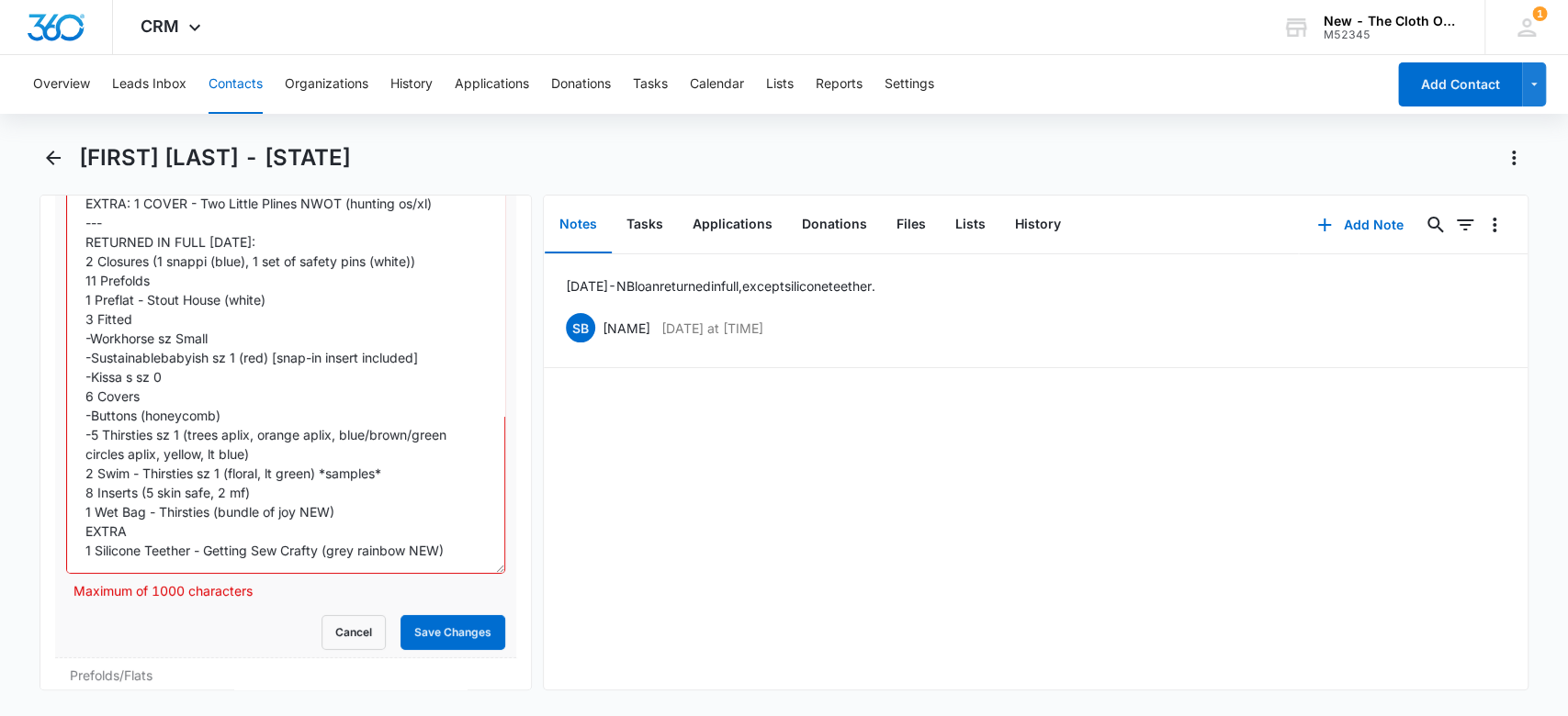 drag, startPoint x: 447, startPoint y: 540, endPoint x: 75, endPoint y: 229, distance: 484.8763 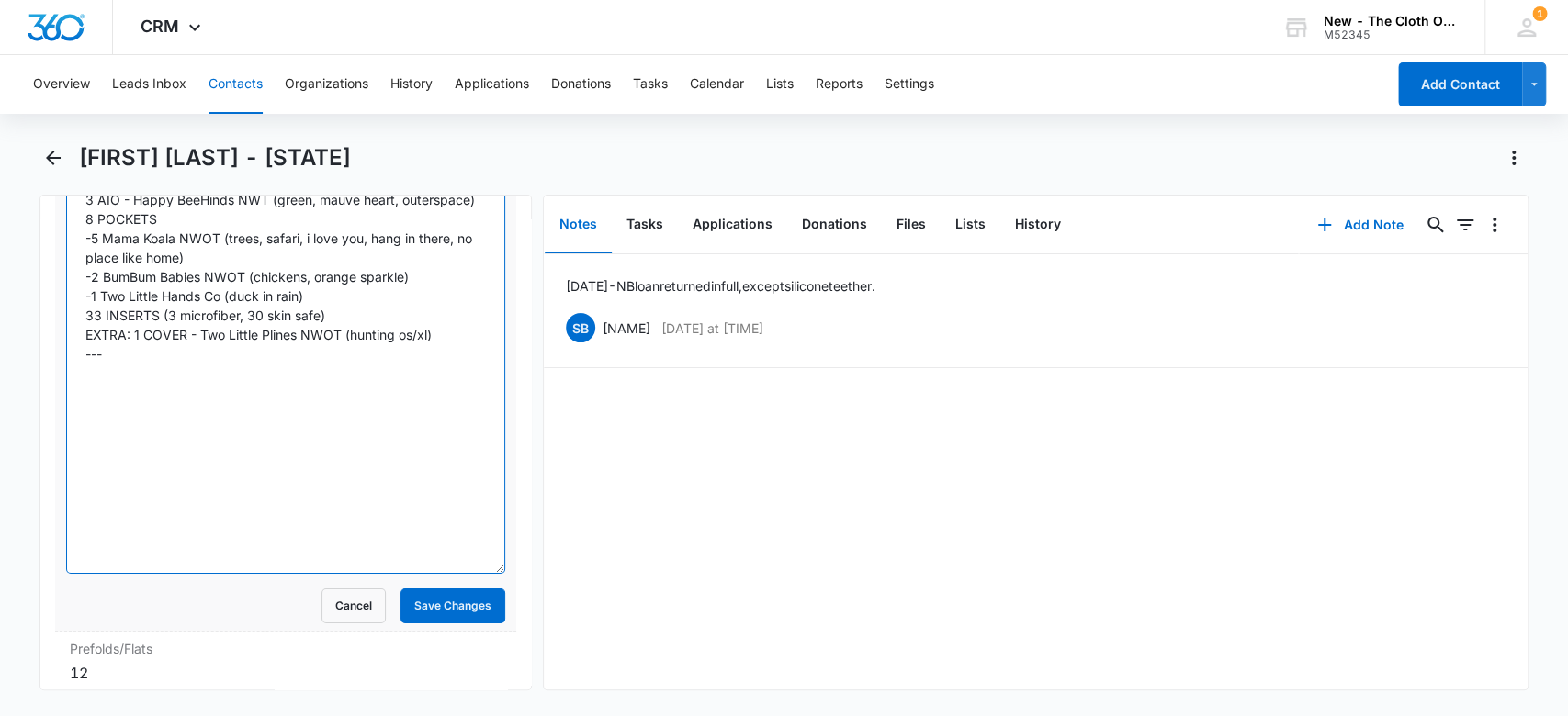 scroll, scrollTop: 0, scrollLeft: 0, axis: both 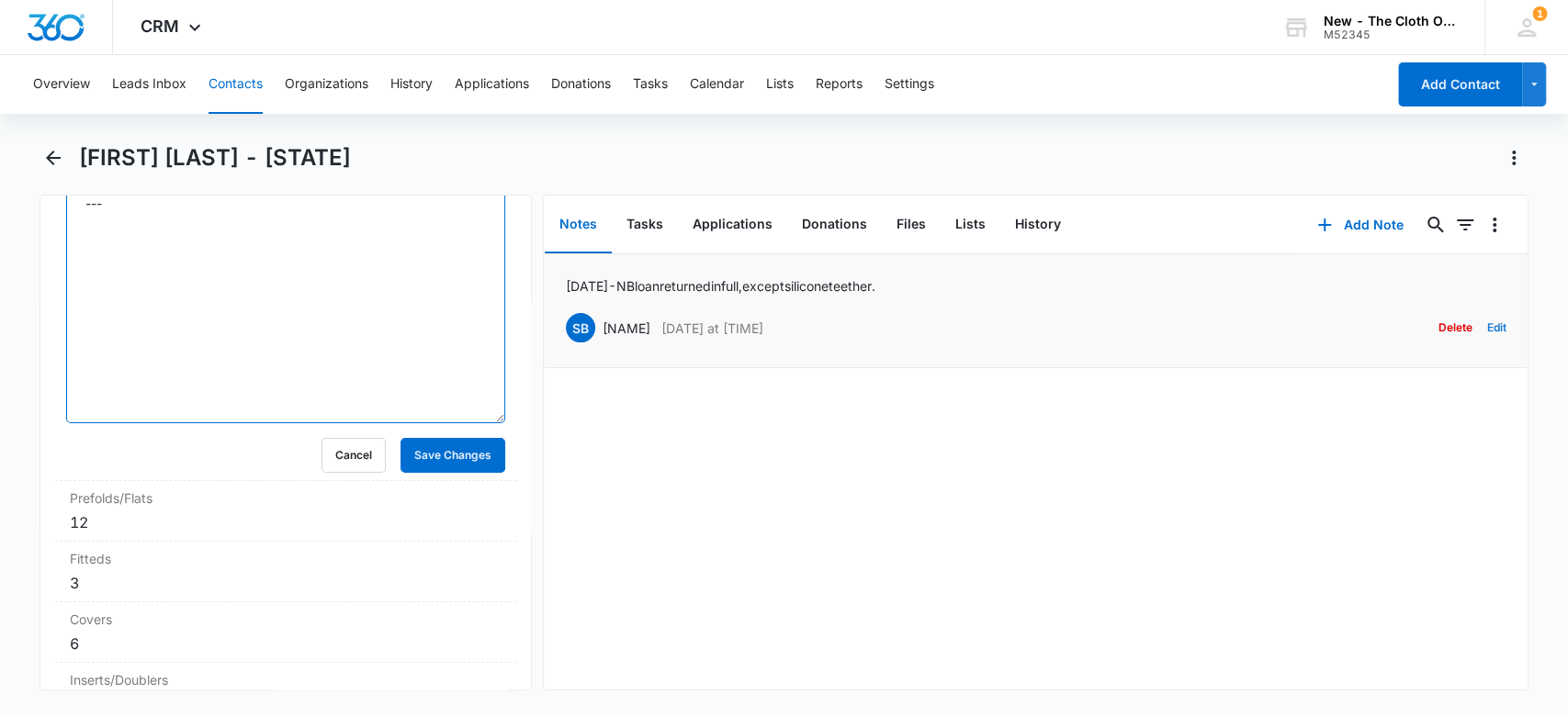type on "OS PKG (20x)
3 COVERS
-1 BumGenius Flip (blue w/ aplix NWOT)
-1 Rumparooz (tokidoki purple)
-1 Alva Baby (buck)
3 AIO - Happy BeeHinds NWT (green, mauve heart, outerspace)
8 POCKETS
-5 Mama Koala NWOT (trees, safari, i love you, hang in there, no place like home)
-2 BumBum Babies NWOT (chickens, orange sparkle)
-1 Two Little Hands Co (duck in rain)
33 INSERTS (3 microfiber, 30 skin safe)
EXTRA: 1 COVER - Two Little Plines NWOT (hunting os/xl)
---" 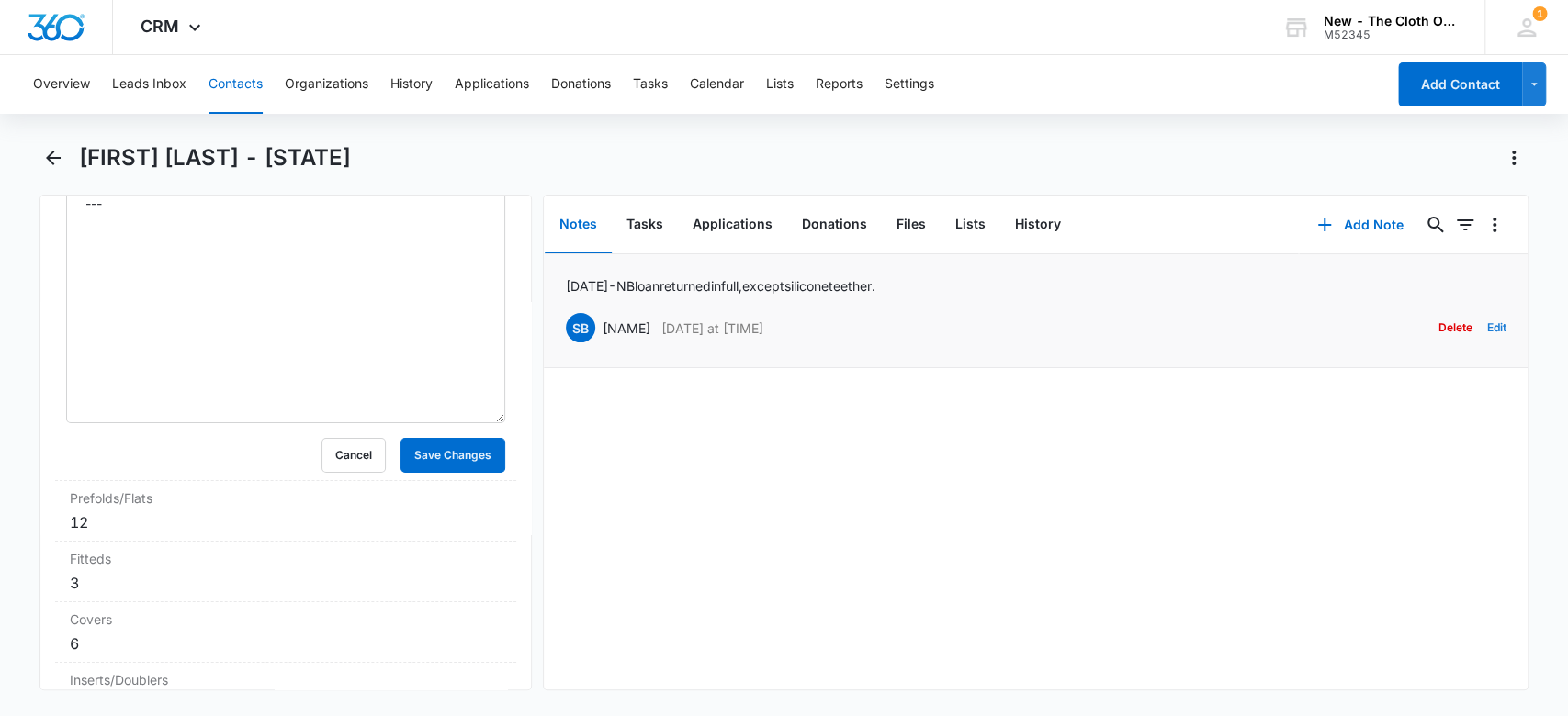 click on "Edit" at bounding box center (1495, 328) 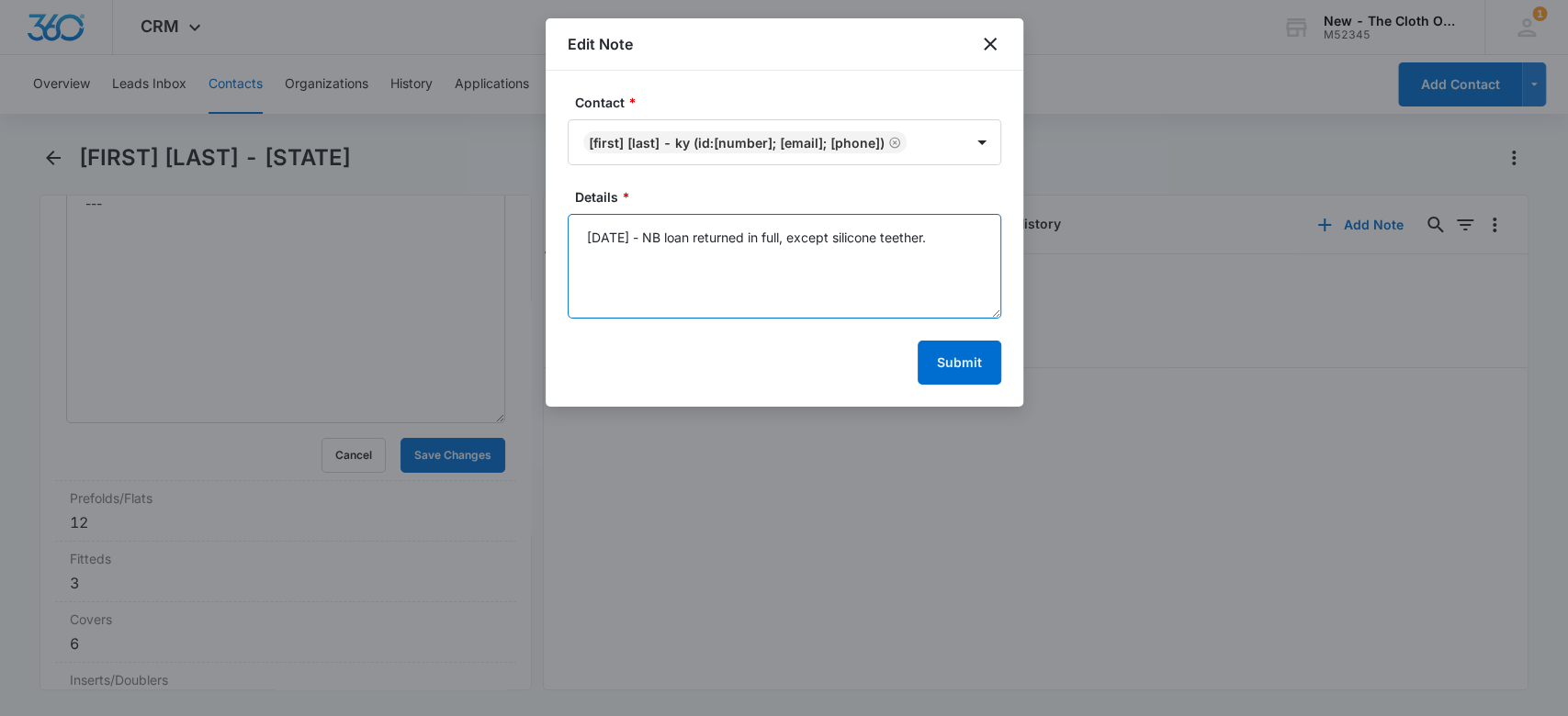 click on "[DATE] - NB loan returned in full, except silicone teether." at bounding box center [784, 266] 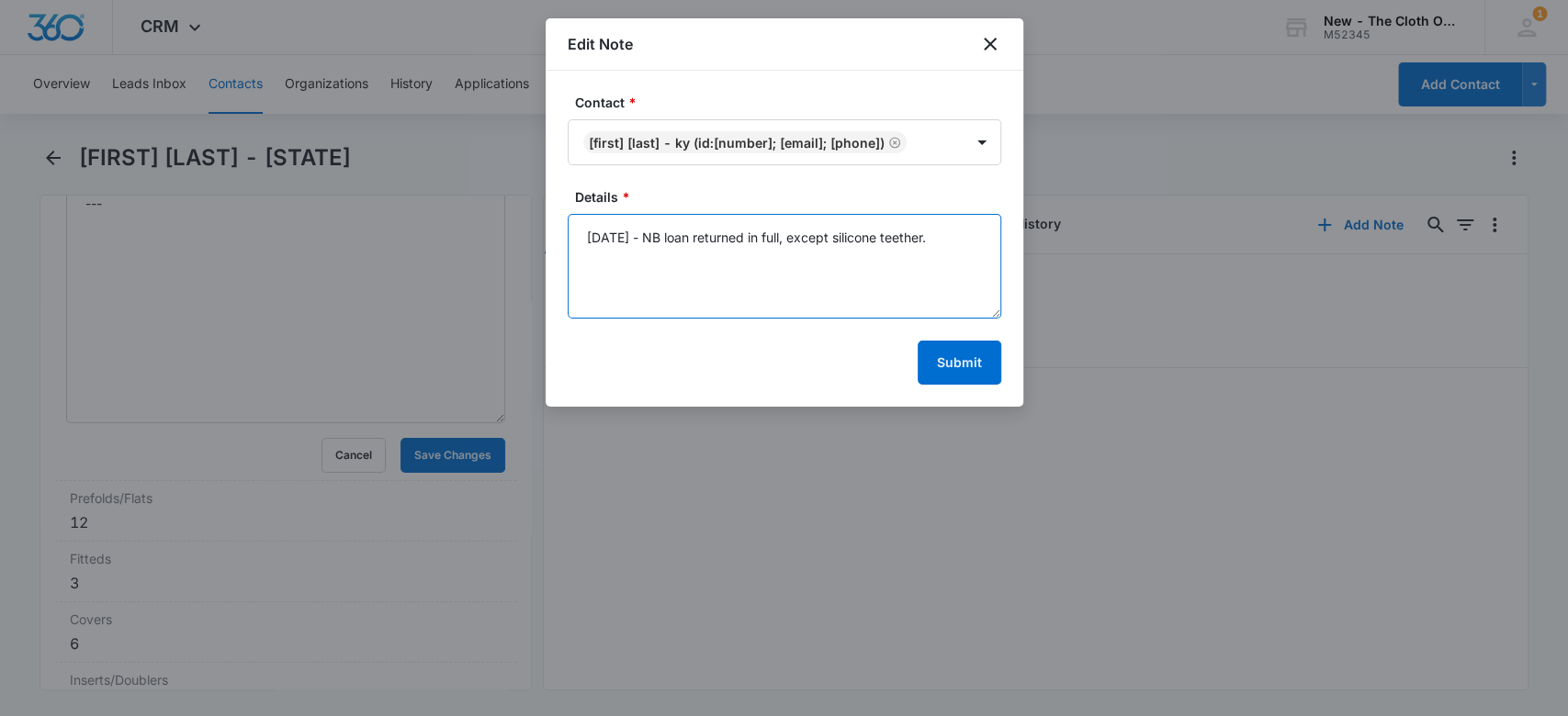 paste on "RETURNED IN FULL [DATE]:
2 Closures (1 snappi (blue), 1 set of safety pins (white))
11 Prefolds
1 Preflat - Stout House (white)
3 Fitted
-Workhorse sz Small
-Sustainablebabyish sz 1 (red) [snap-in insert included]
-Kissa s sz 0
6 Covers
-Buttons (honeycomb)
-5 Thirsties sz 1 (trees aplix, orange aplix, blue/brown/green circles aplix, yellow, lt blue)
2 Swim - Thirsties sz 1 (floral, lt green) *samples*
8 Inserts (5 skin safe, 2 mf)
1 Wet Bag - Thirsties (bundle of joy NEW)
EXTRA
1 Silicone Teether - Getting Sew Crafty (grey rainbow NEW)" 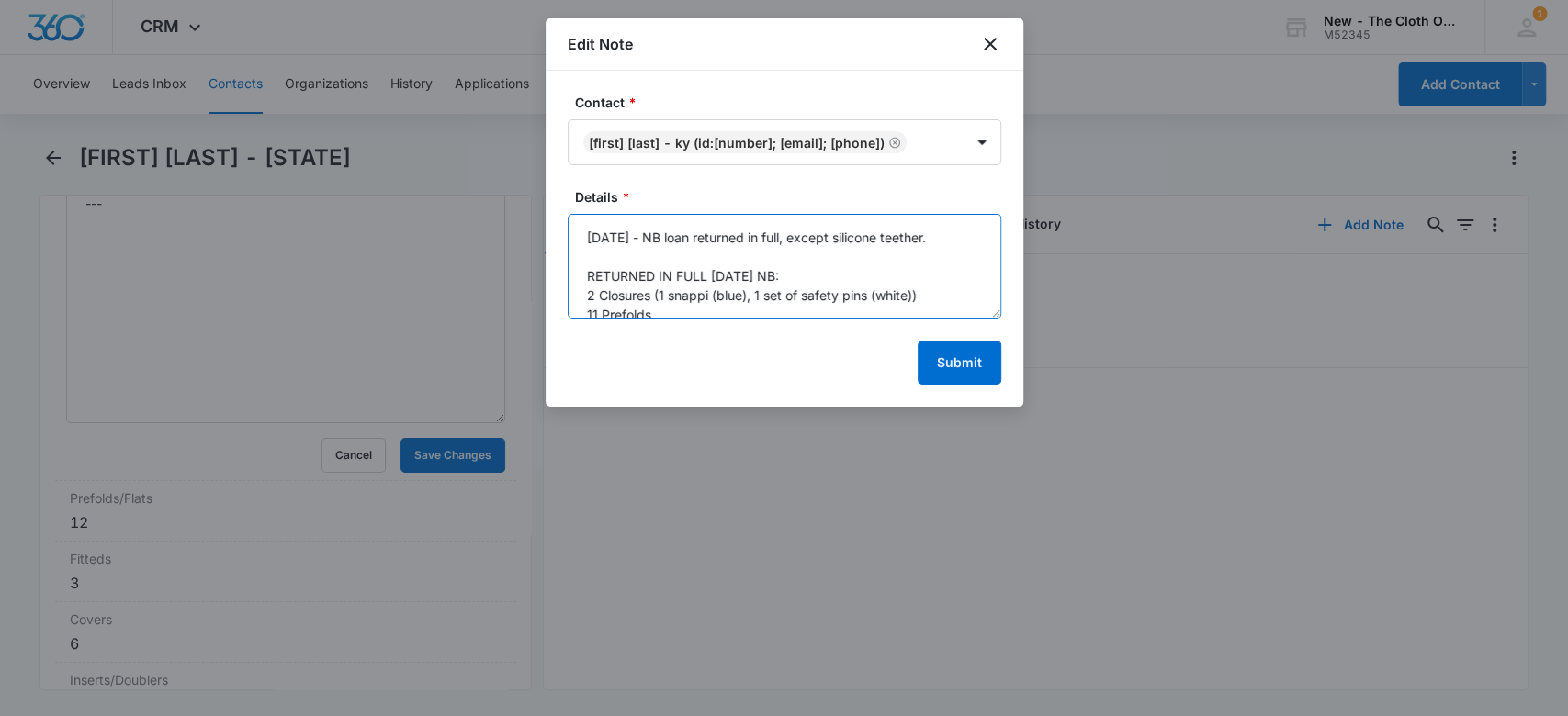 scroll, scrollTop: 274, scrollLeft: 0, axis: vertical 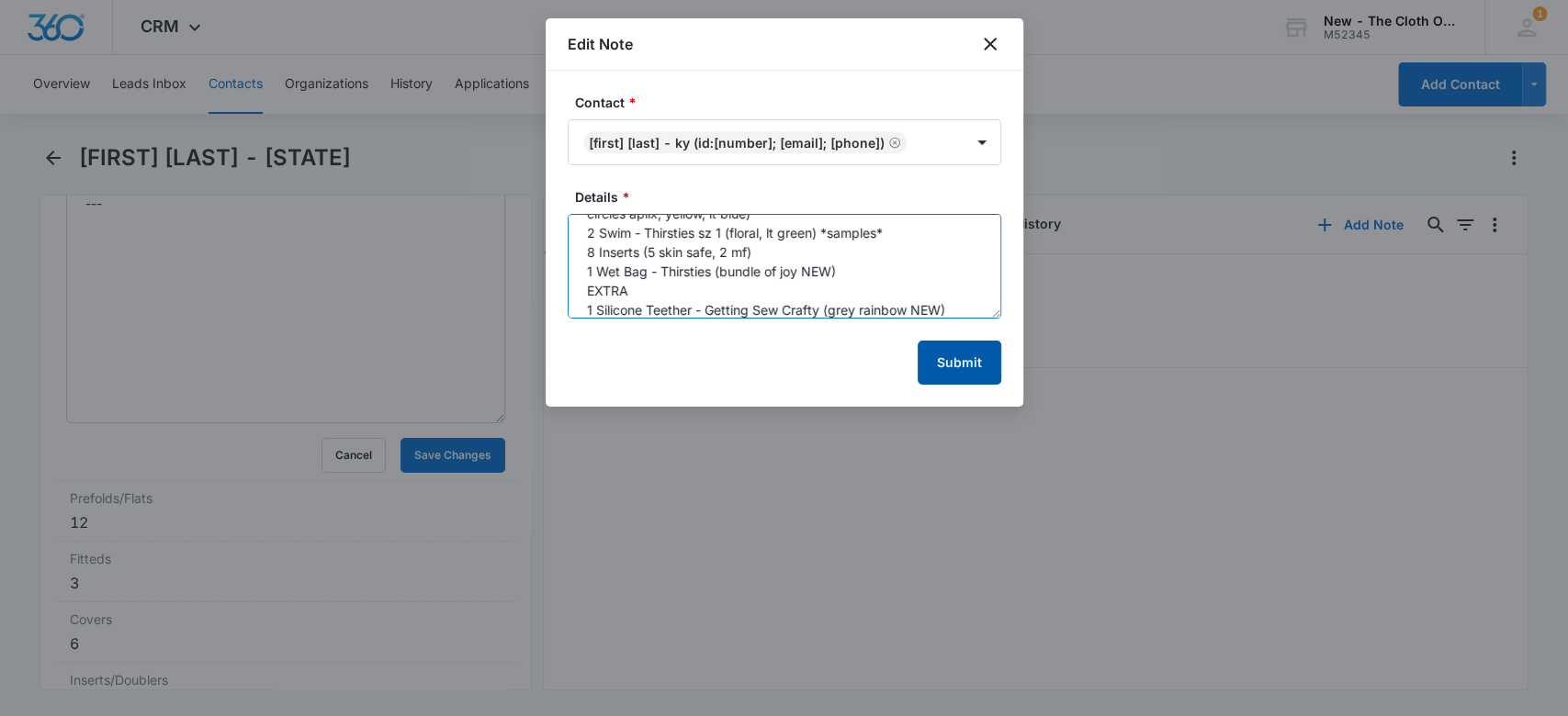 type on "[DATE] - NB loan returned in full, except silicone teether.
RETURNED IN FULL [DATE] NB:
2 Closures (1 snappi (blue), 1 set of safety pins (white))
11 Prefolds
1 Preflat - Stout House (white)
3 Fitted
-Workhorse sz Small
-Sustainablebabyish sz 1 (red) [snap-in insert included]
-Kissa s sz 0
6 Covers
-Buttons (honeycomb)
-5 Thirsties sz 1 (trees aplix, orange aplix, blue/brown/green circles aplix, yellow, lt blue)
2 Swim - Thirsties sz 1 (floral, lt green) *samples*
8 Inserts (5 skin safe, 2 mf)
1 Wet Bag - Thirsties (bundle of joy NEW)
EXTRA
1 Silicone Teether - Getting Sew Crafty (grey rainbow NEW)" 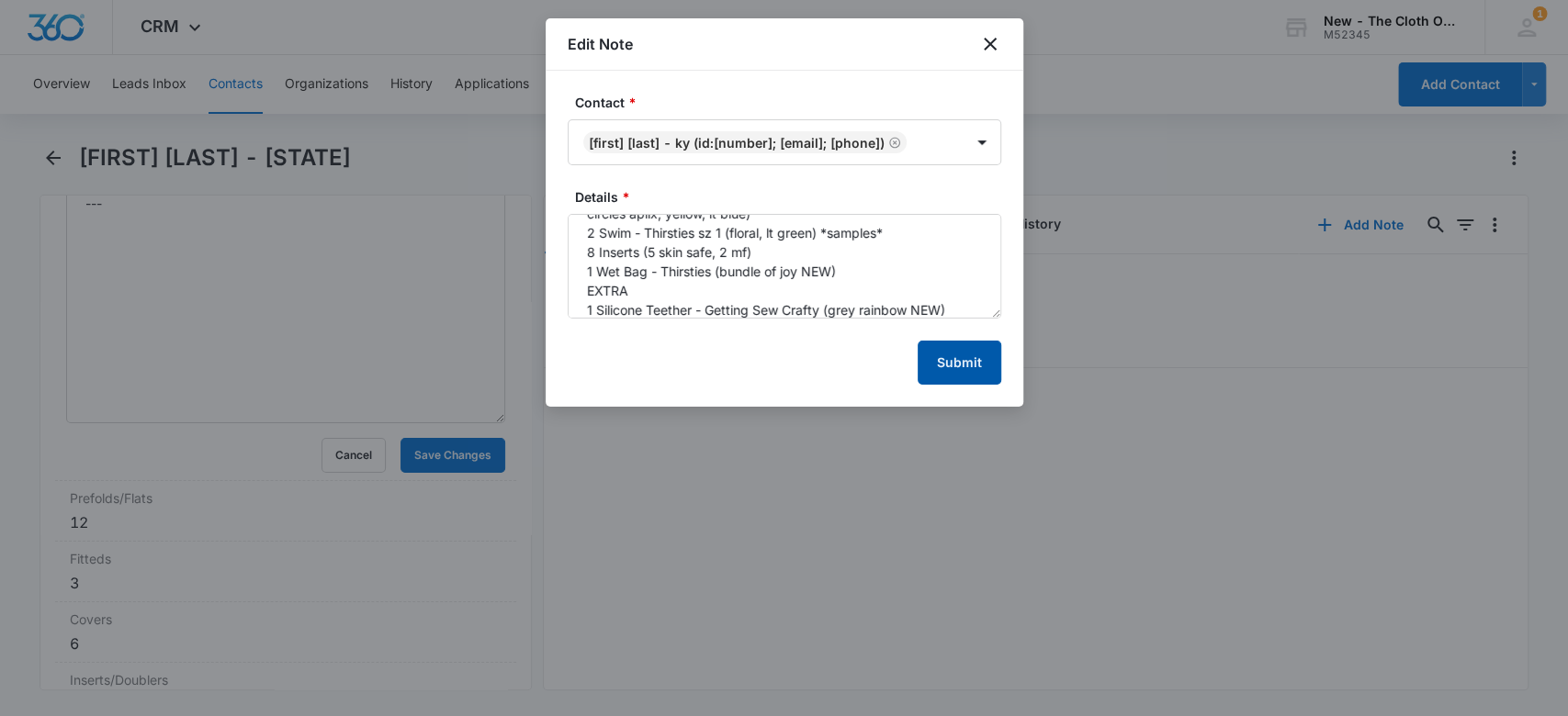 click on "Submit" at bounding box center (959, 363) 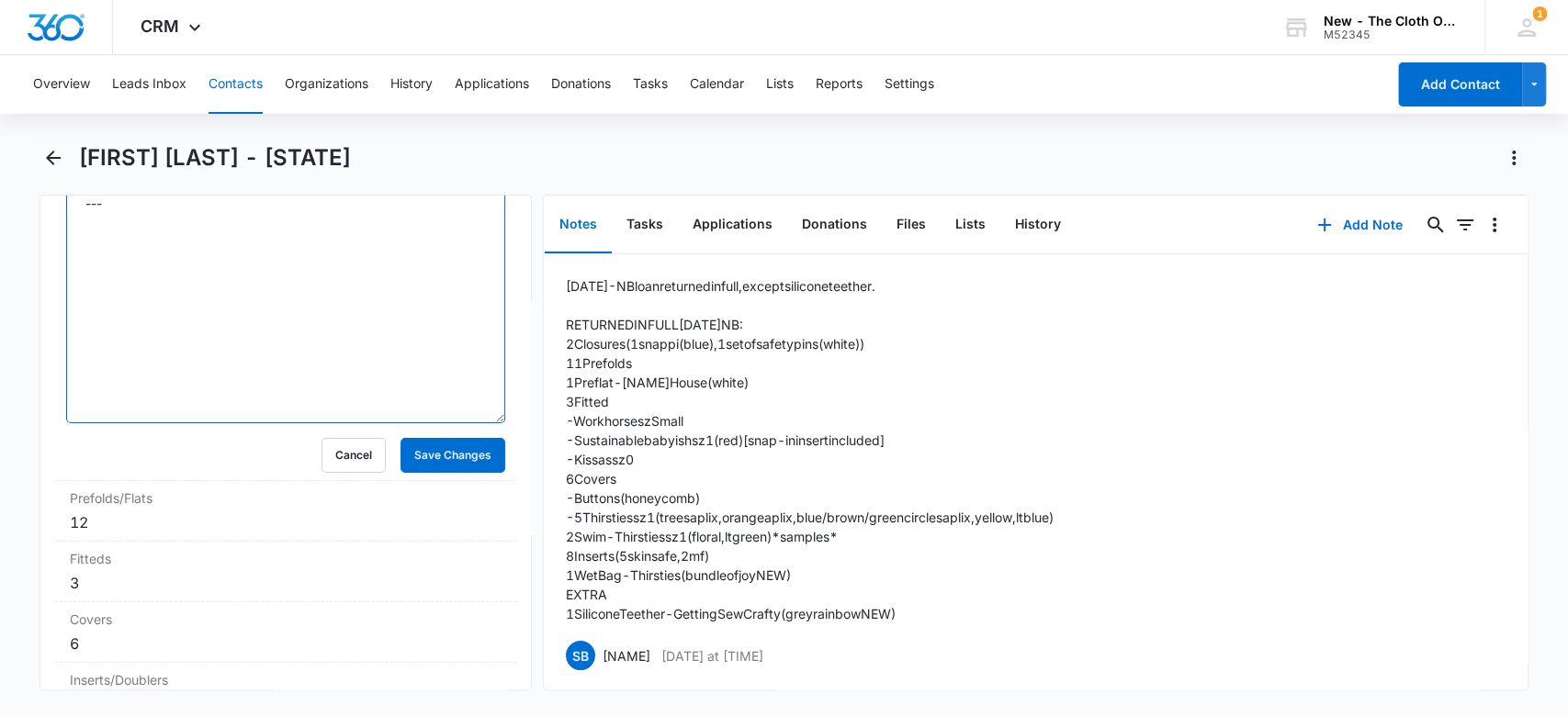 click on "OS PKG (20x)
3 COVERS
-1 BumGenius Flip (blue w/ aplix NWOT)
-1 Rumparooz (tokidoki purple)
-1 Alva Baby (buck)
3 AIO - Happy BeeHinds NWT (green, mauve heart, outerspace)
8 POCKETS
-5 Mama Koala NWOT (trees, safari, i love you, hang in there, no place like home)
-2 BumBum Babies NWOT (chickens, orange sparkle)
-1 Two Little Hands Co (duck in rain)
33 INSERTS (3 microfiber, 30 skin safe)
EXTRA: 1 COVER - Two Little Plines NWOT (hunting os/xl)
---" at bounding box center [286, 176] 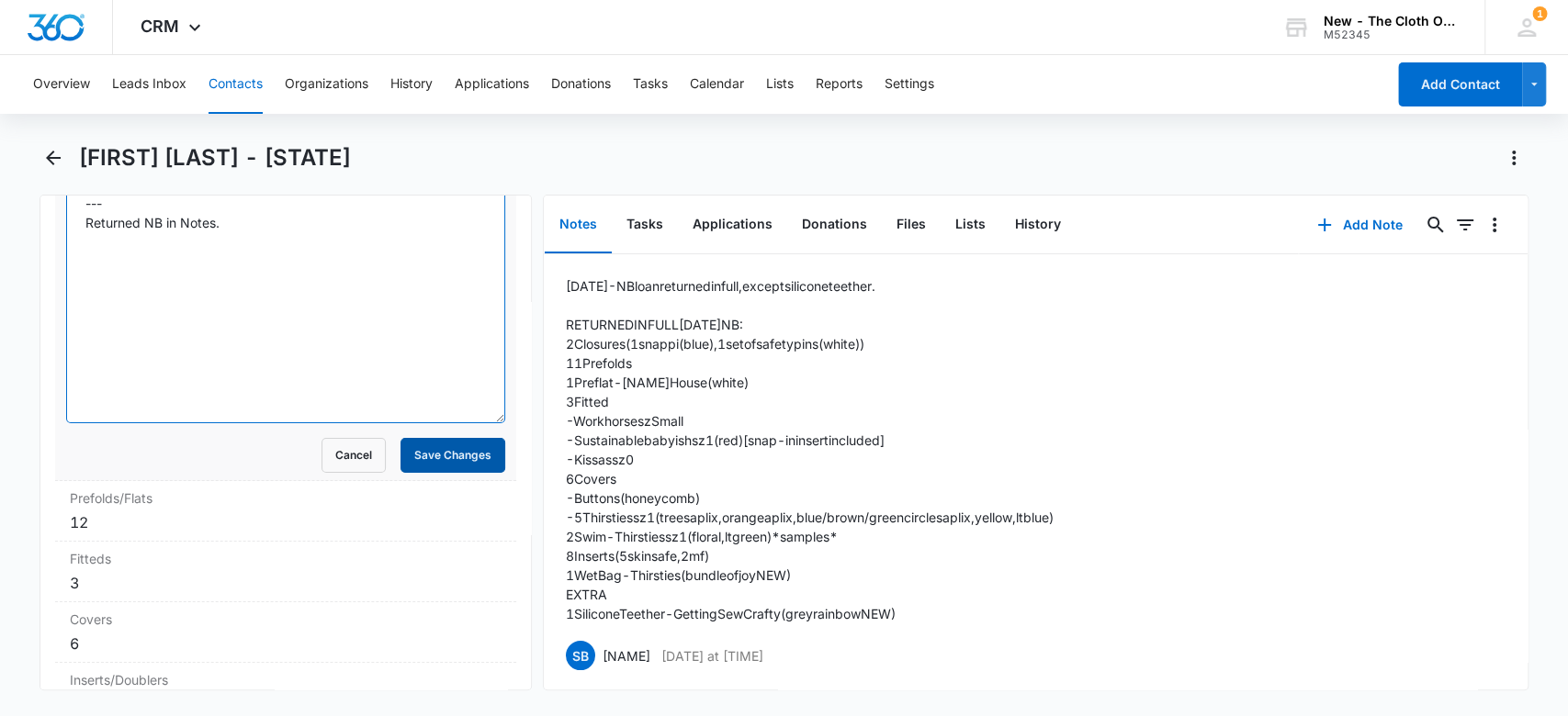 type on "OS PKG (20x)
3 COVERS
-1 BumGenius Flip (blue w/ aplix NWOT)
-1 Rumparooz (tokidoki purple)
-1 Alva Baby (buck)
3 AIO - Happy BeeHinds NWT (green, mauve heart, outerspace)
8 POCKETS
-5 Mama Koala NWOT (trees, safari, i love you, hang in there, no place like home)
-2 BumBum Babies NWOT (chickens, orange sparkle)
-1 Two Little Hands Co (duck in rain)
33 INSERTS (3 microfiber, 30 skin safe)
EXTRA: 1 COVER - Two Little Plines NWOT (hunting os/xl)
---
Returned NB in Notes." 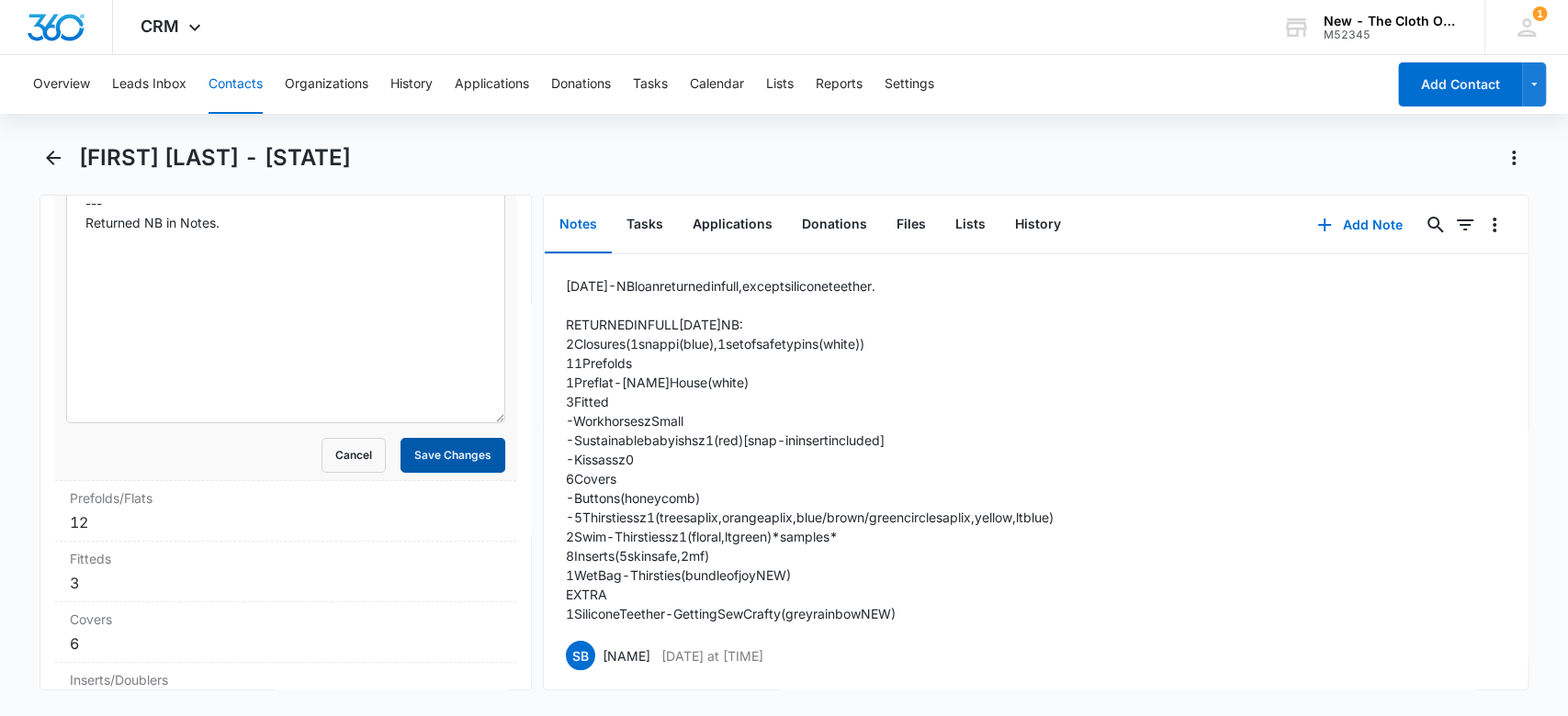 click on "Save Changes" at bounding box center (453, 455) 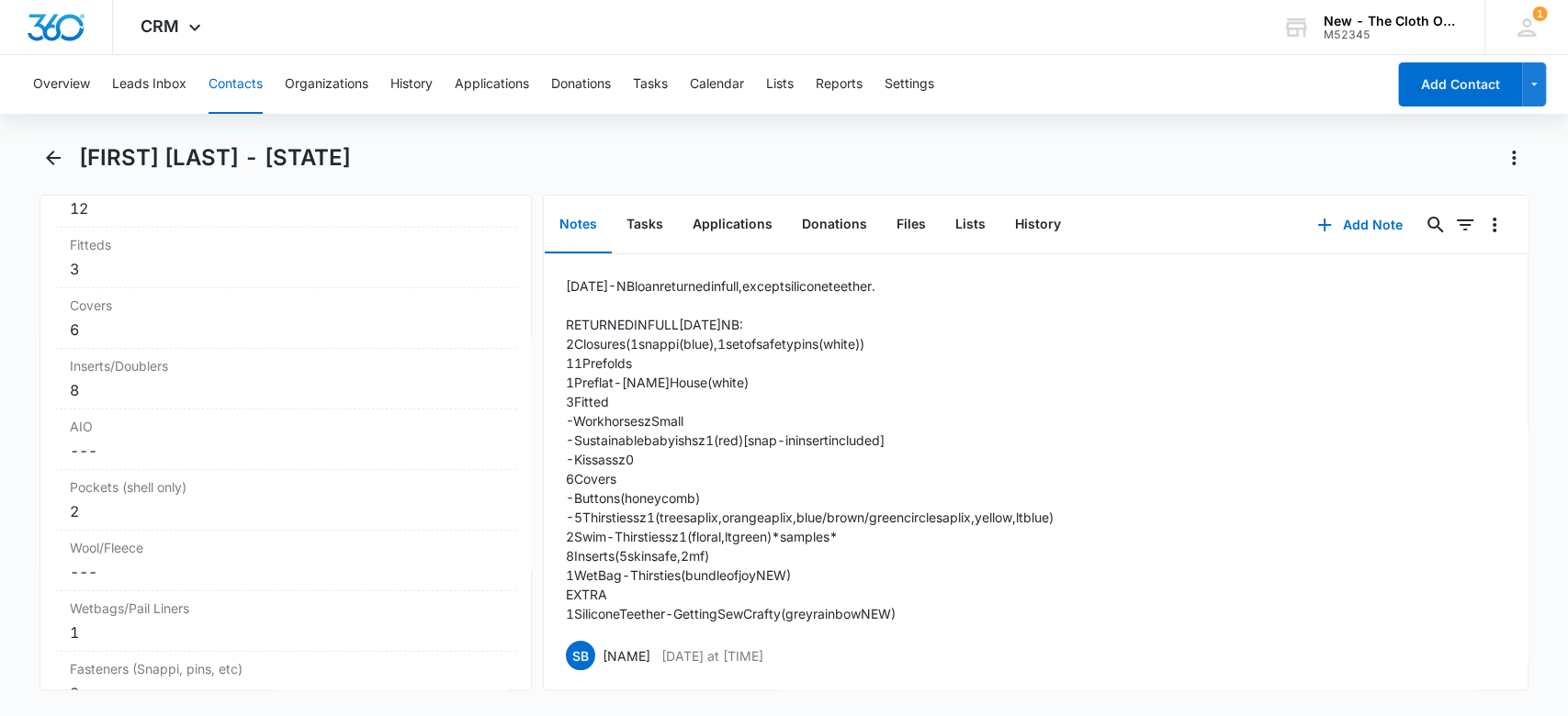 scroll, scrollTop: 4733, scrollLeft: 0, axis: vertical 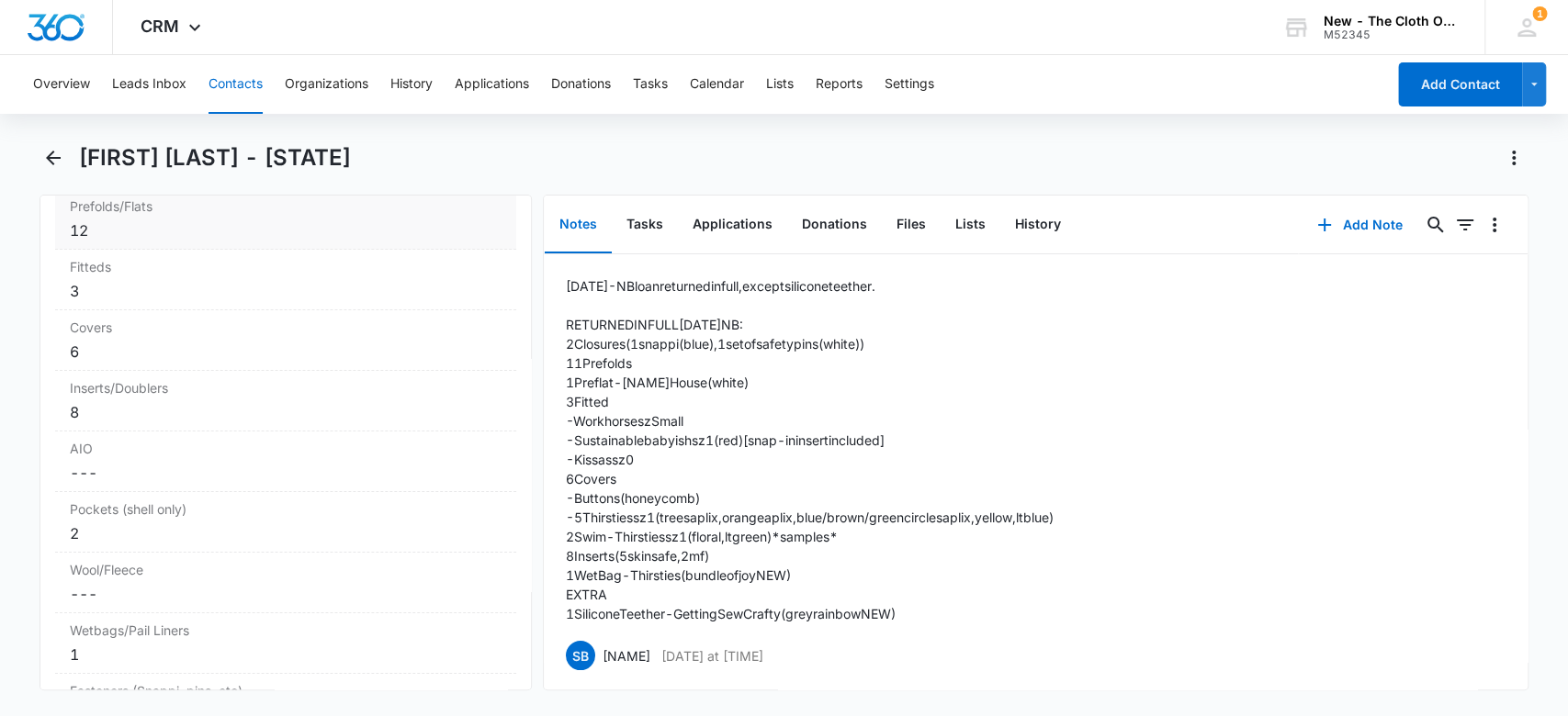 click on "Prefolds/Flats Cancel Save Changes 12" at bounding box center (286, 219) 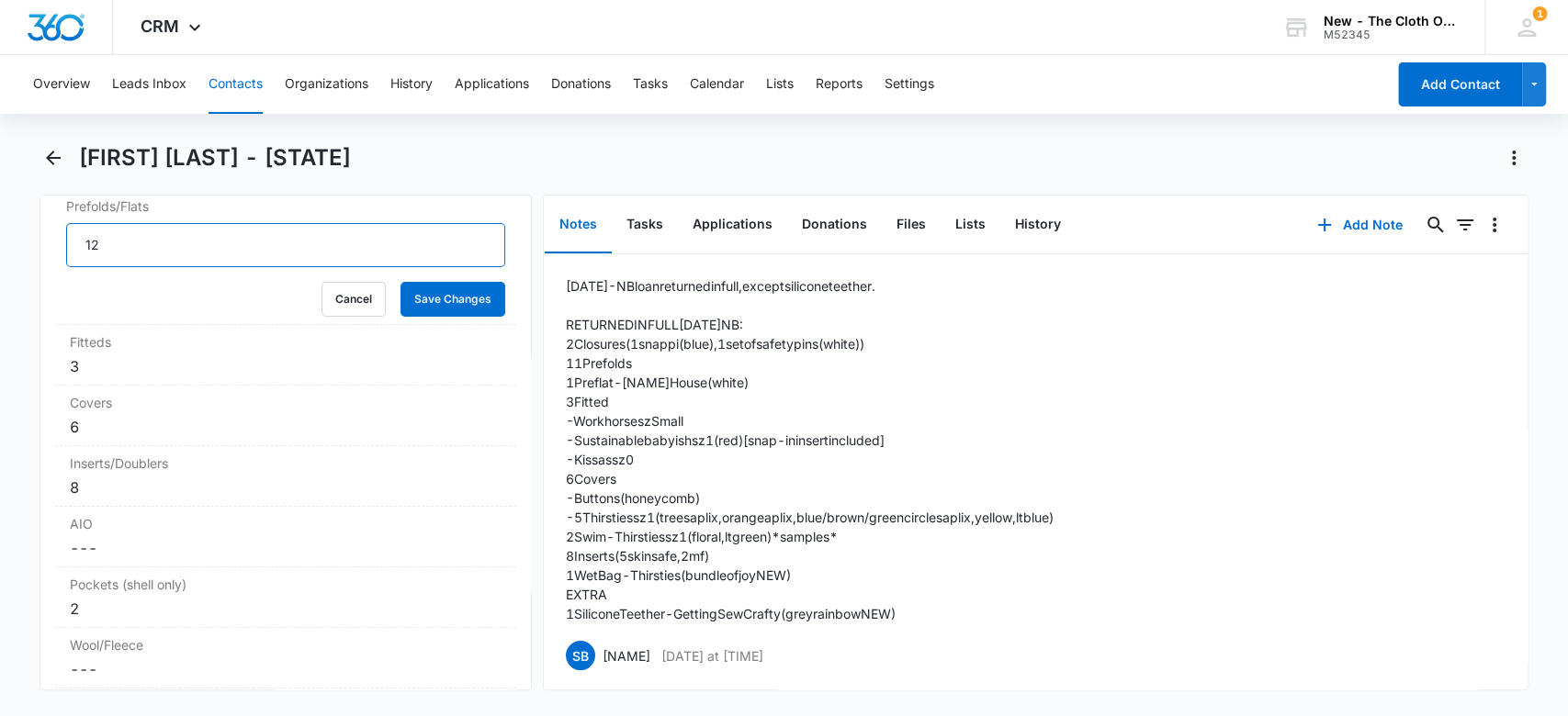 drag, startPoint x: 124, startPoint y: 249, endPoint x: 0, endPoint y: 263, distance: 124.78782 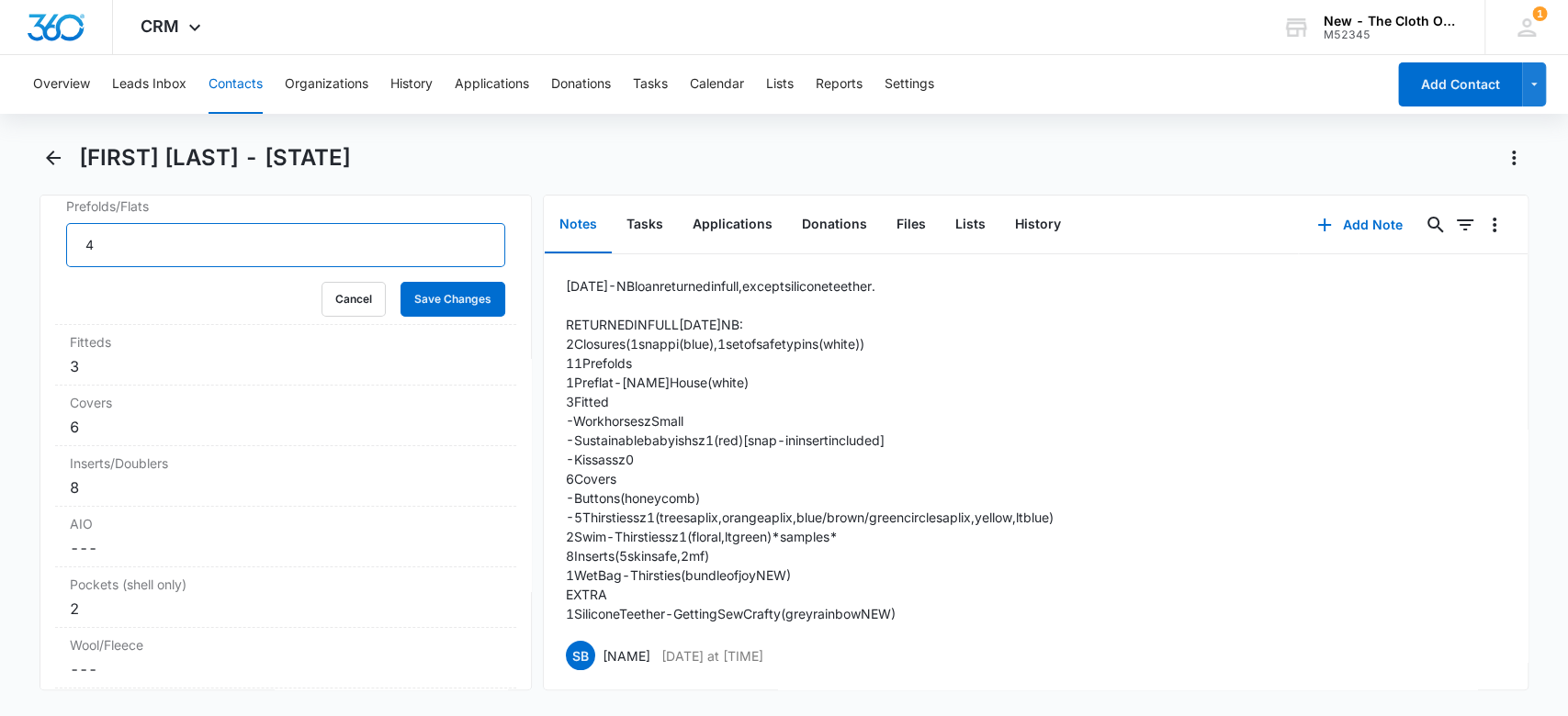 type on "4" 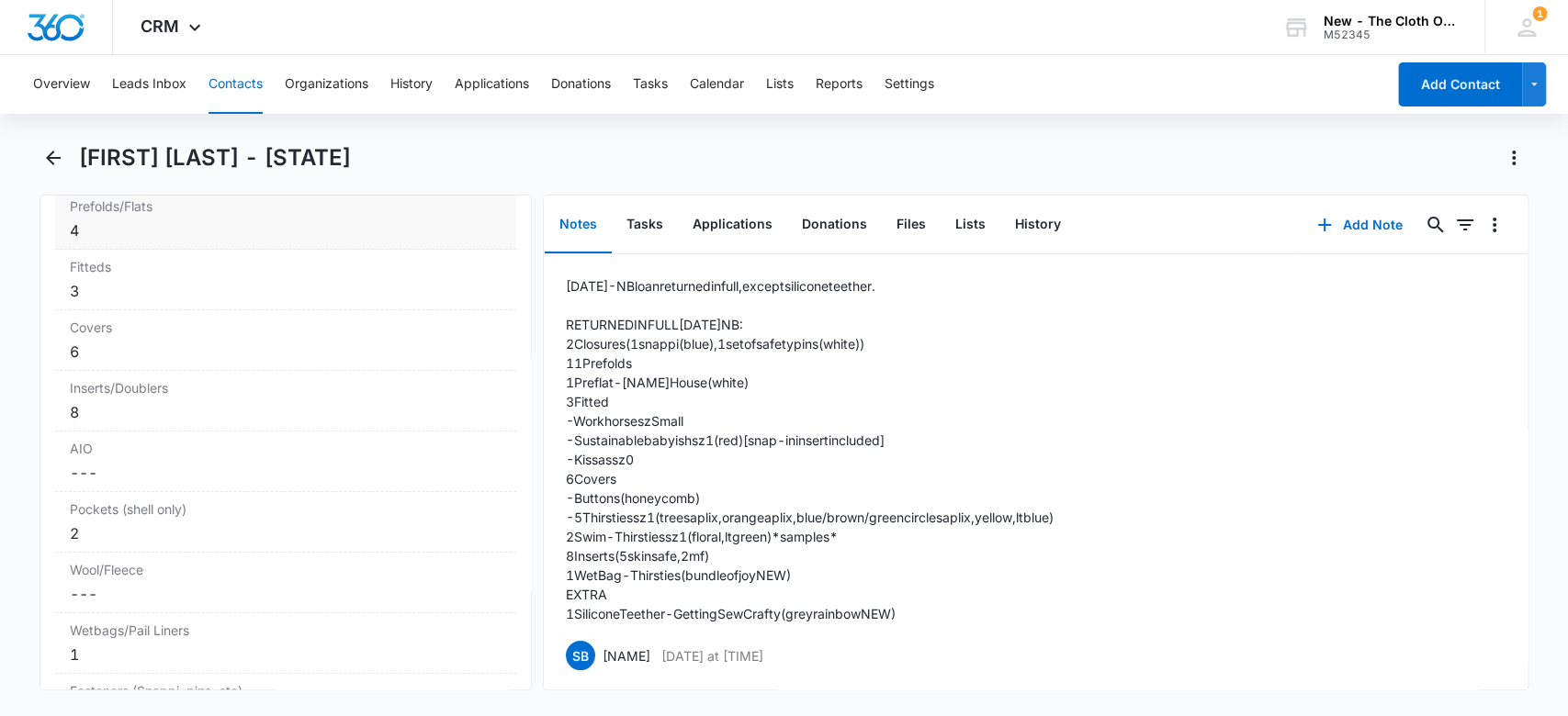 click on "Prefolds/Flats Cancel Save Changes 4" at bounding box center (286, 219) 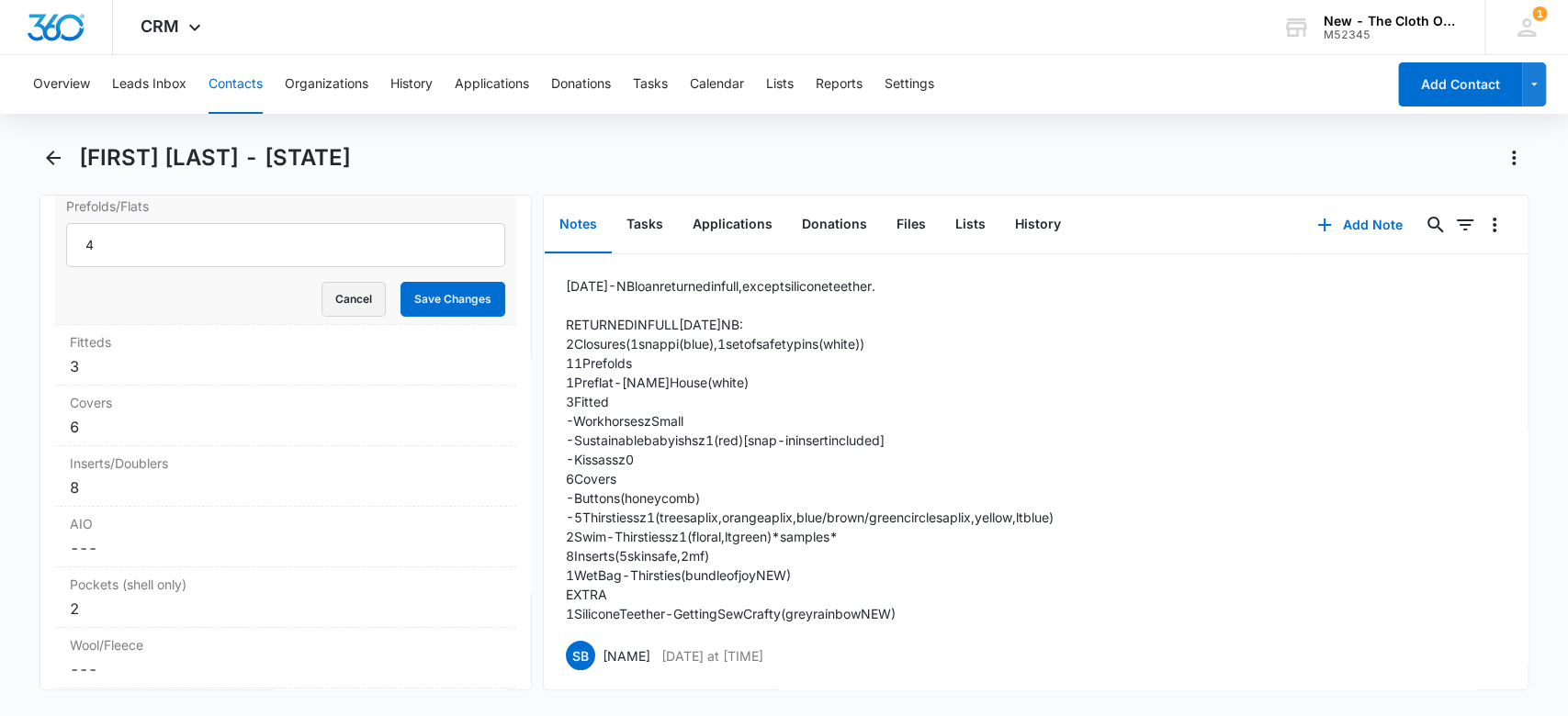click on "Cancel" at bounding box center [354, 299] 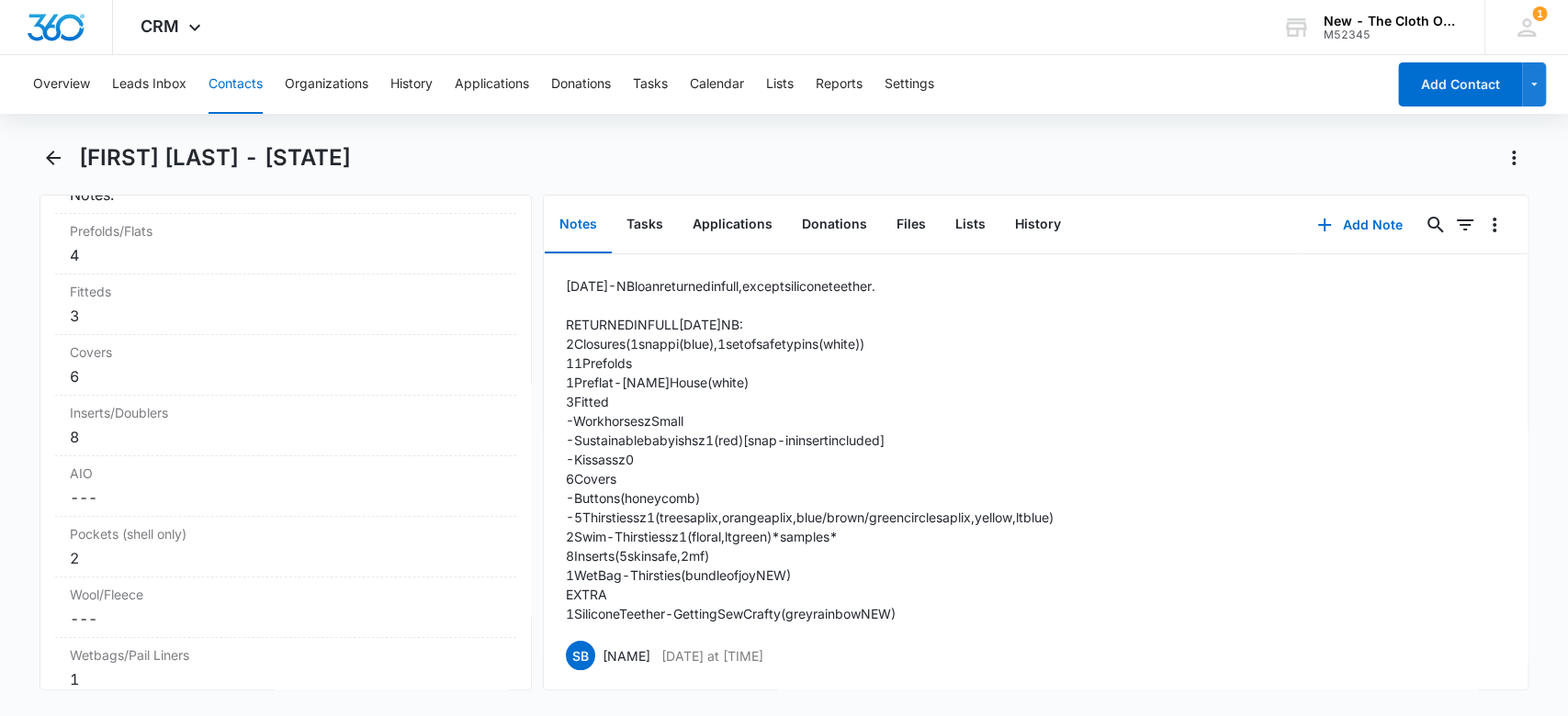 scroll, scrollTop: 4684, scrollLeft: 0, axis: vertical 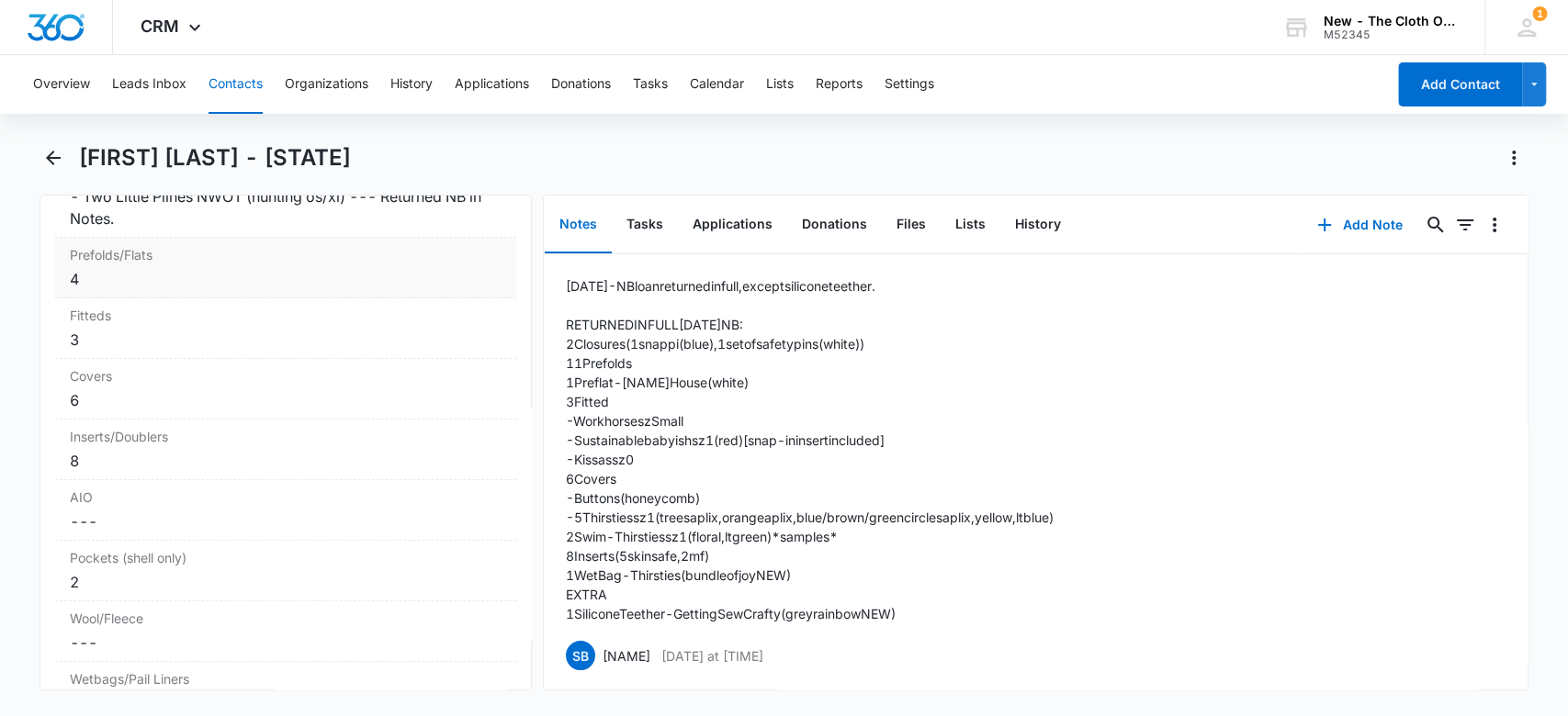 click on "Prefolds/Flats Cancel Save Changes 4" at bounding box center (286, 268) 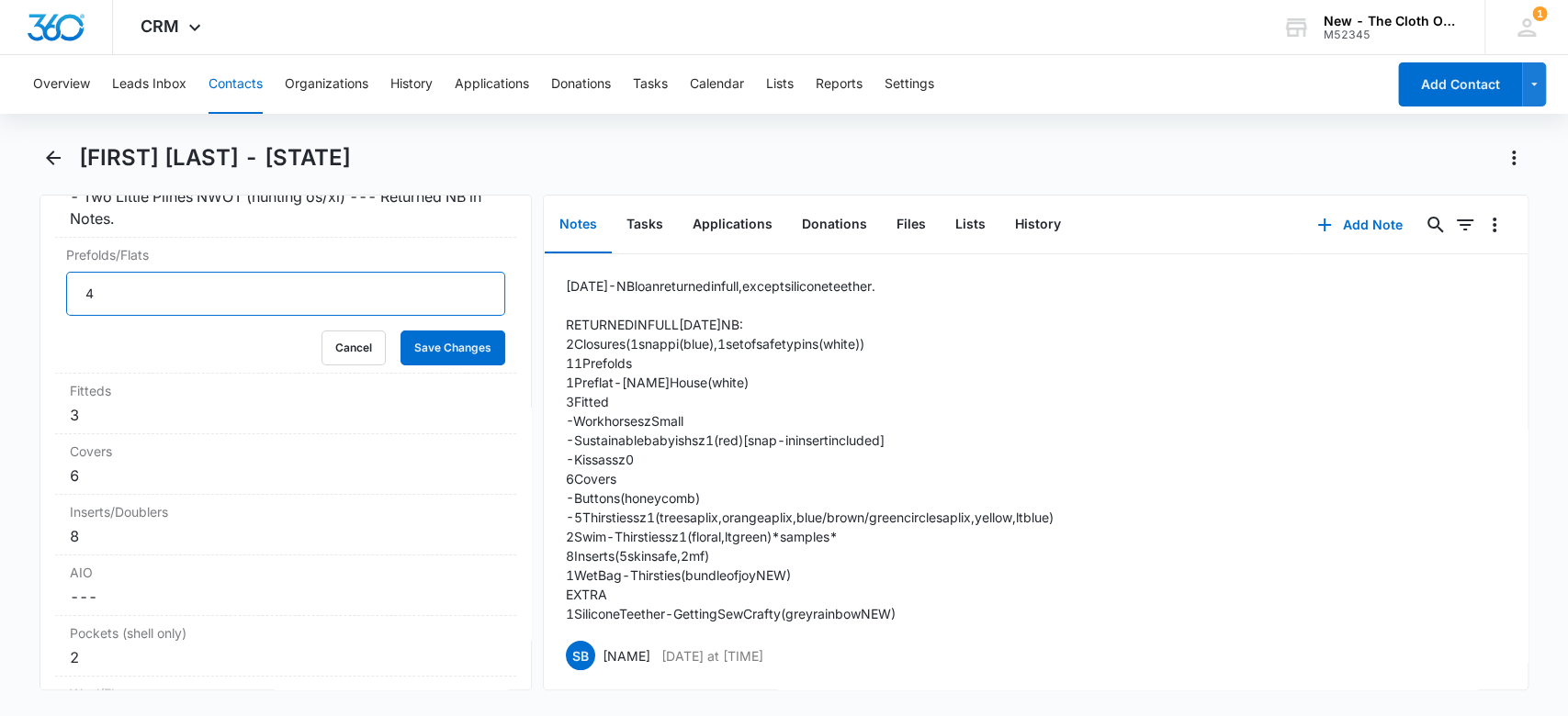drag, startPoint x: 79, startPoint y: 285, endPoint x: 0, endPoint y: 295, distance: 79.630396 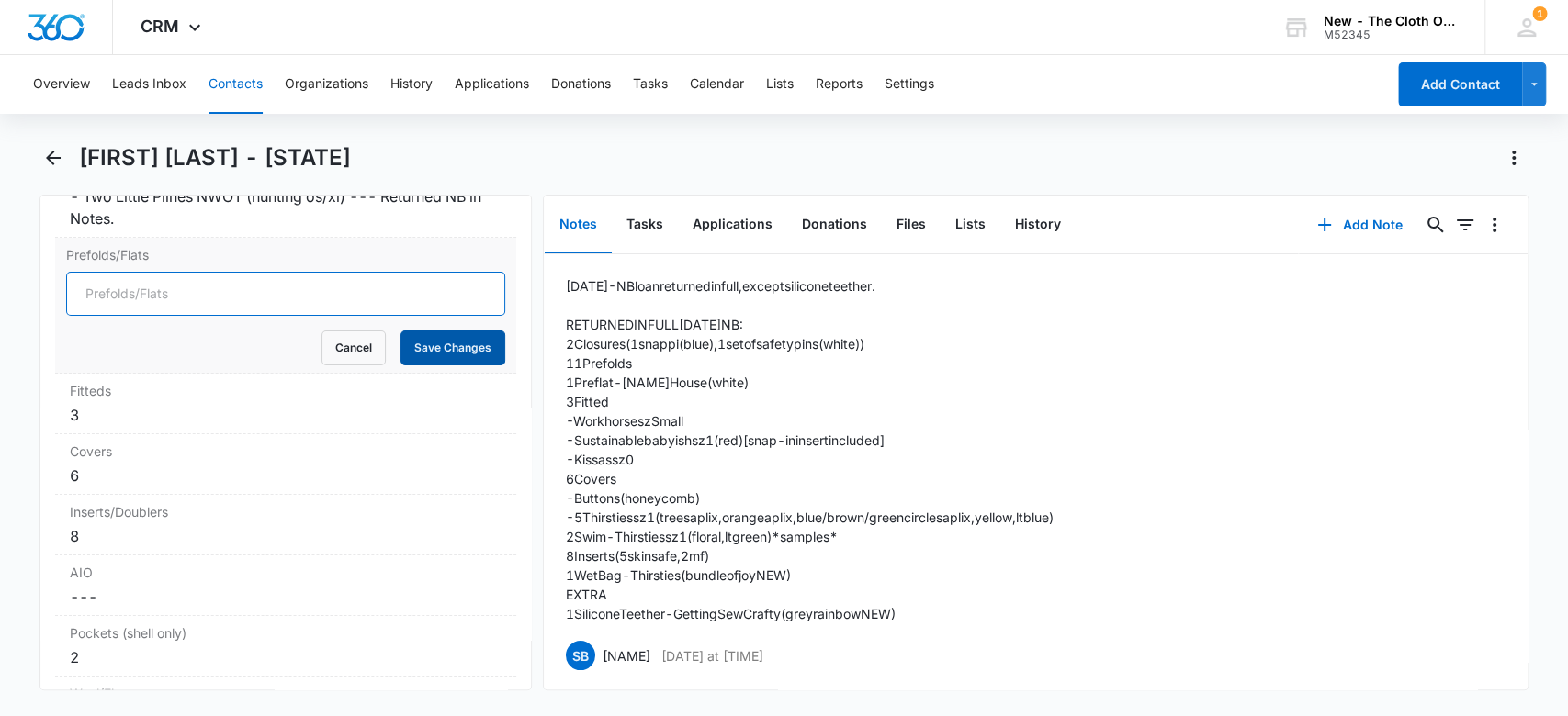 type 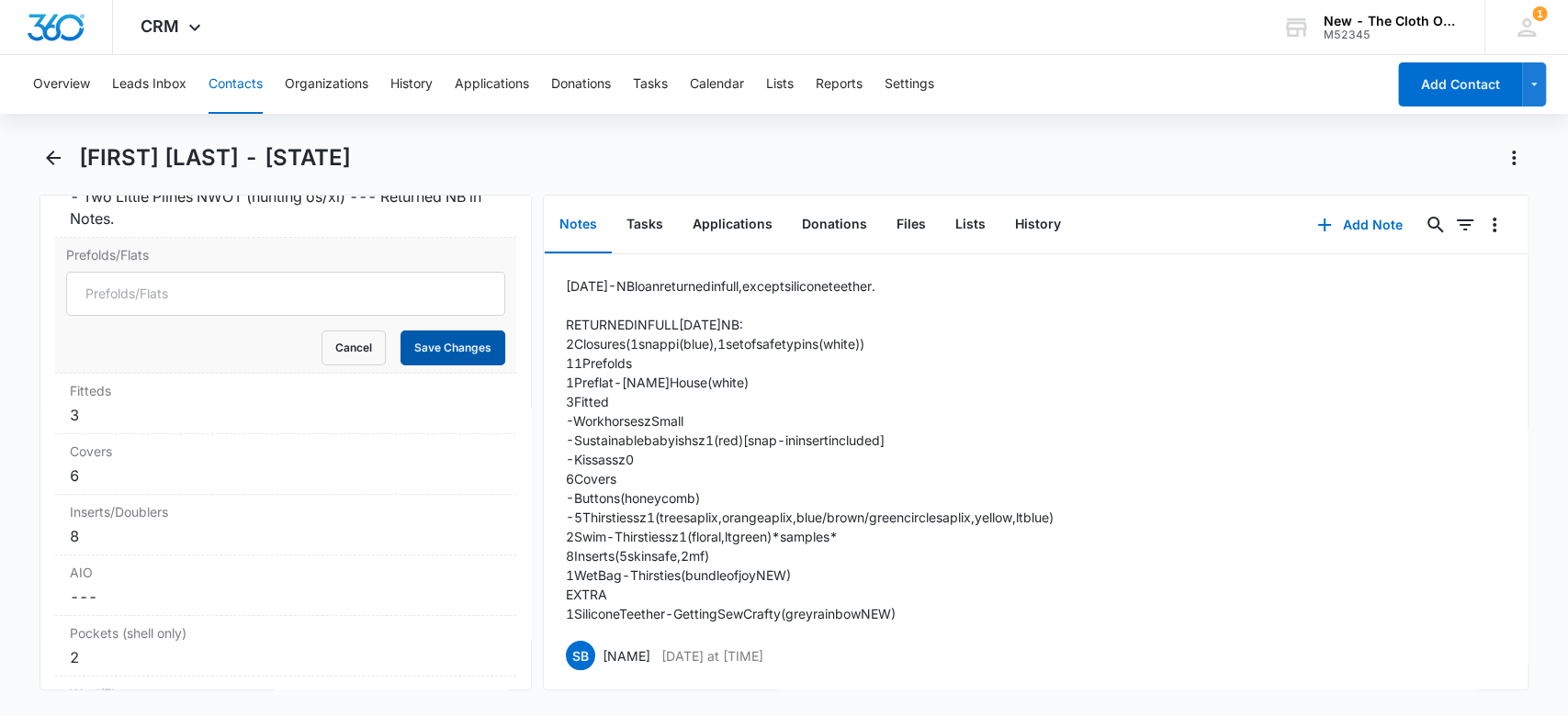 click on "Save Changes" at bounding box center (453, 348) 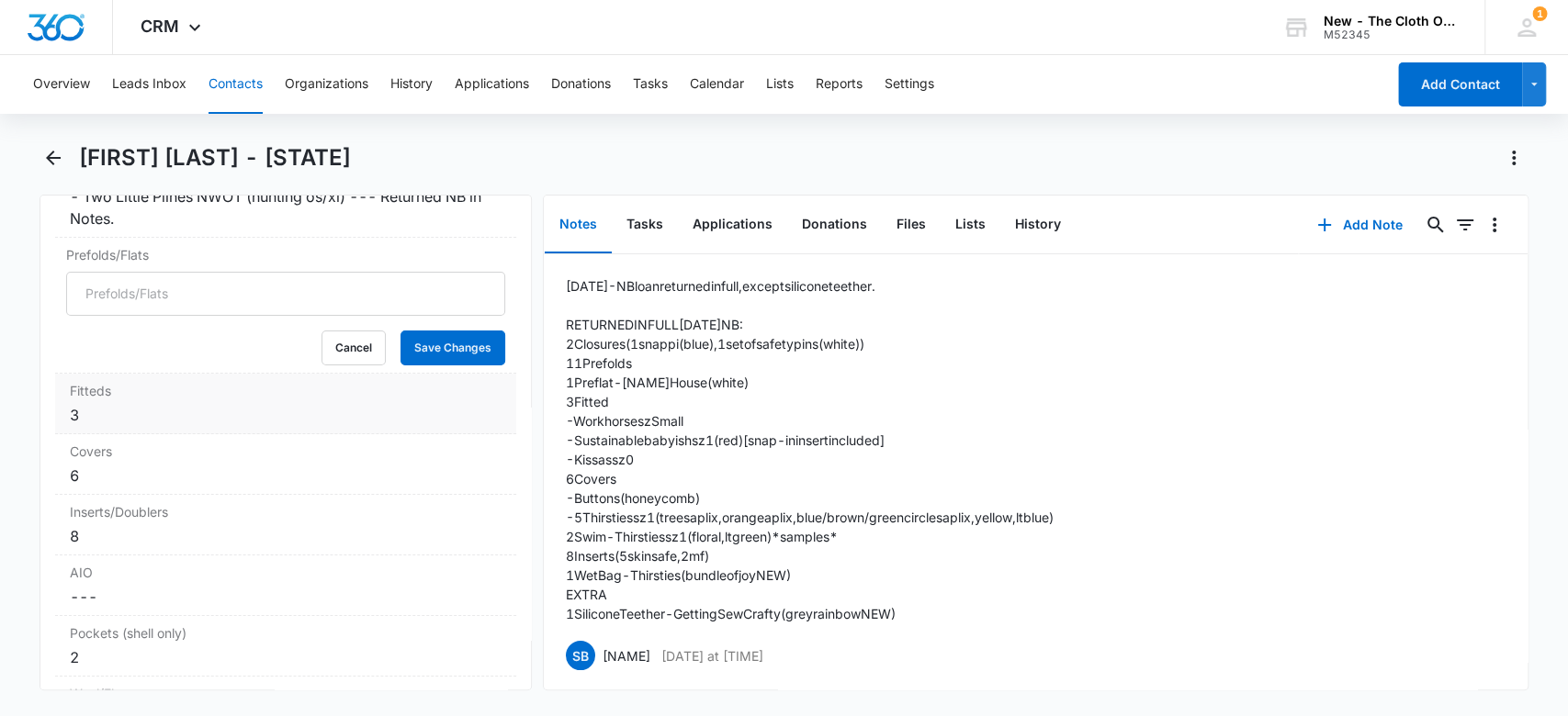 click on "Fitteds" at bounding box center [286, 390] 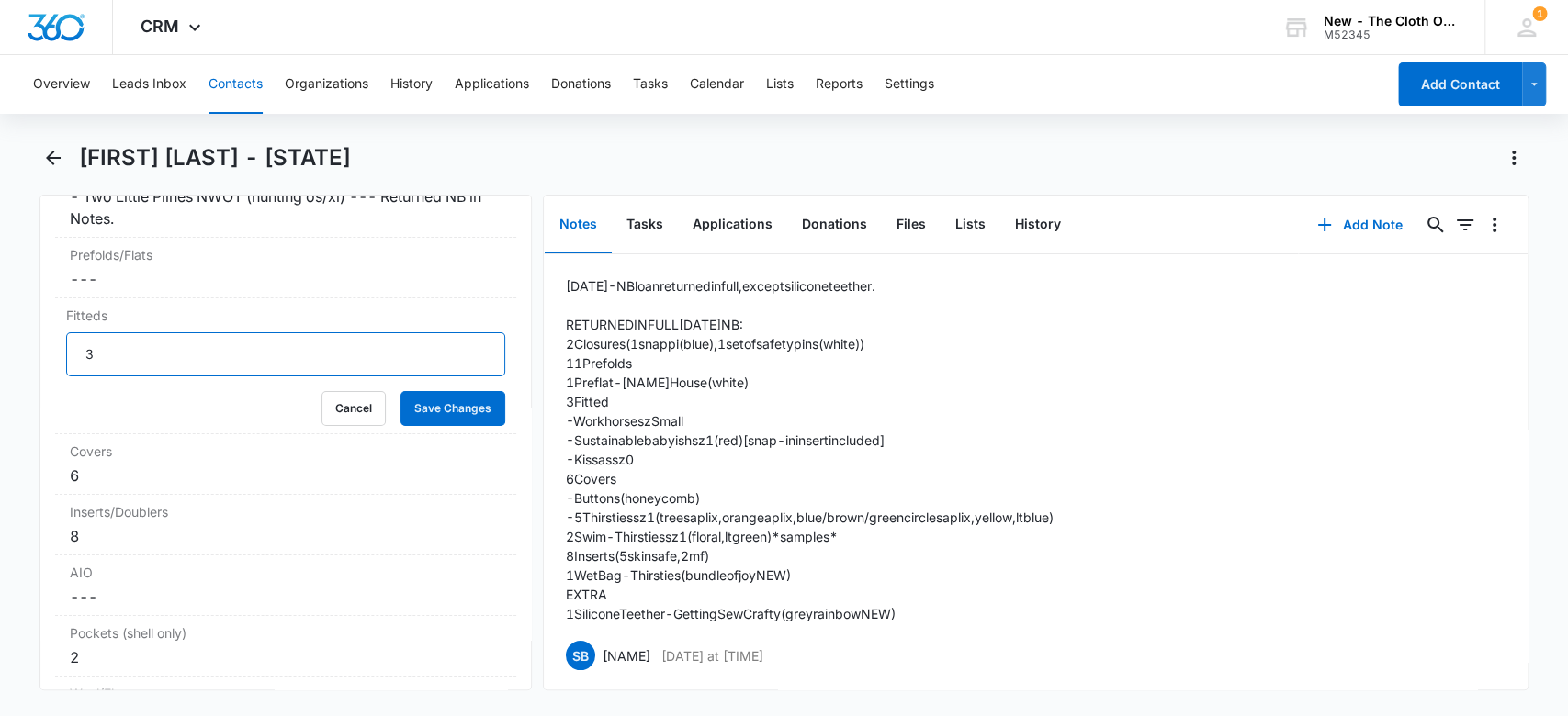 drag, startPoint x: 117, startPoint y: 341, endPoint x: 0, endPoint y: 370, distance: 120.54045 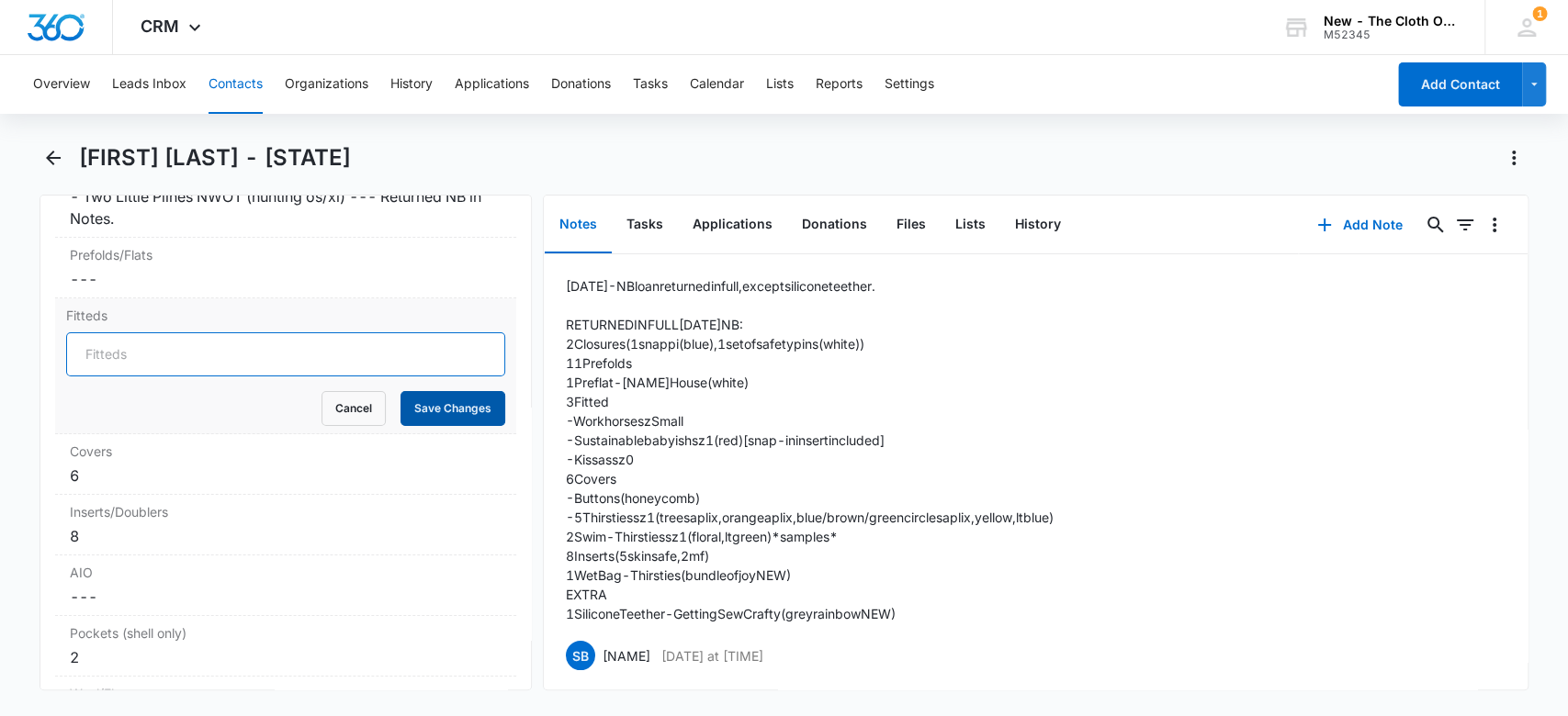type 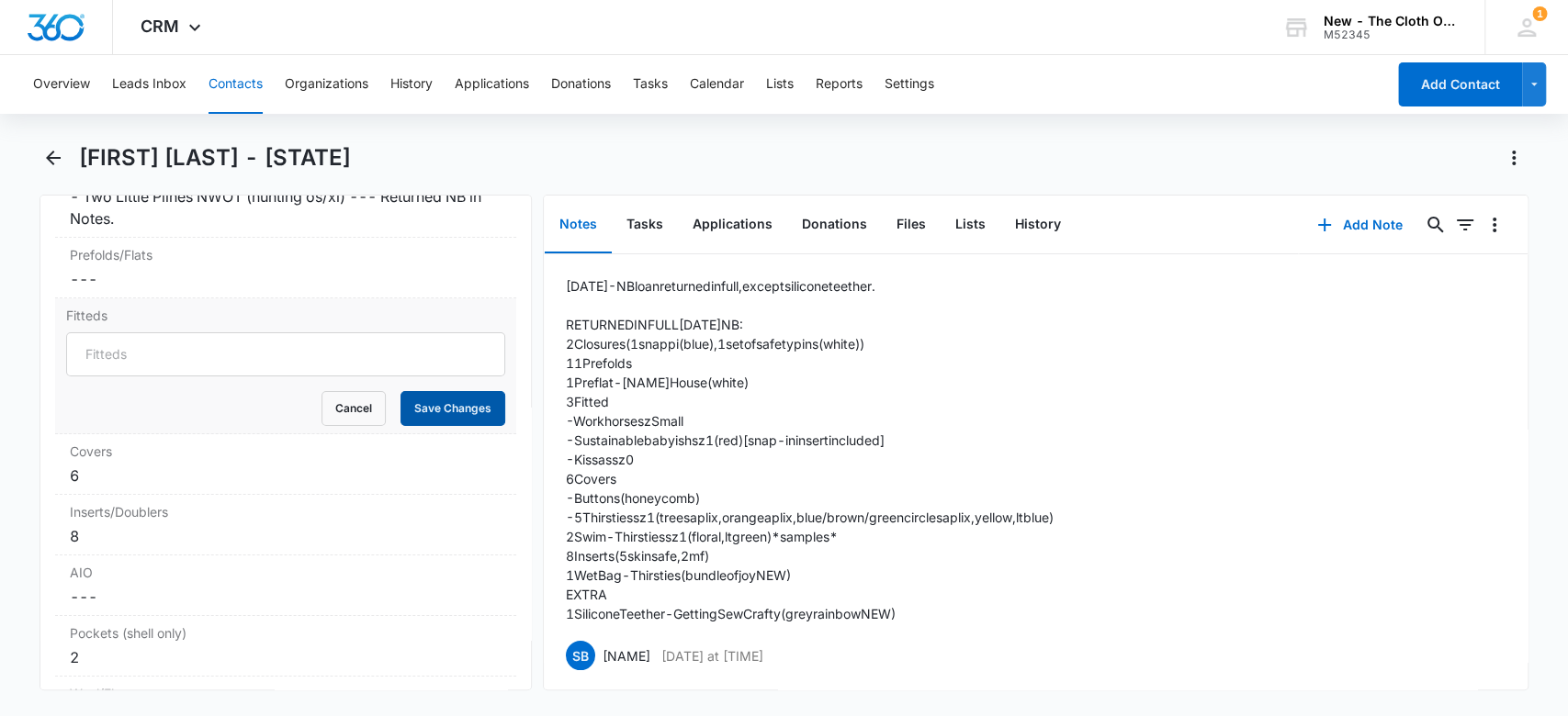 click on "Save Changes" at bounding box center (453, 408) 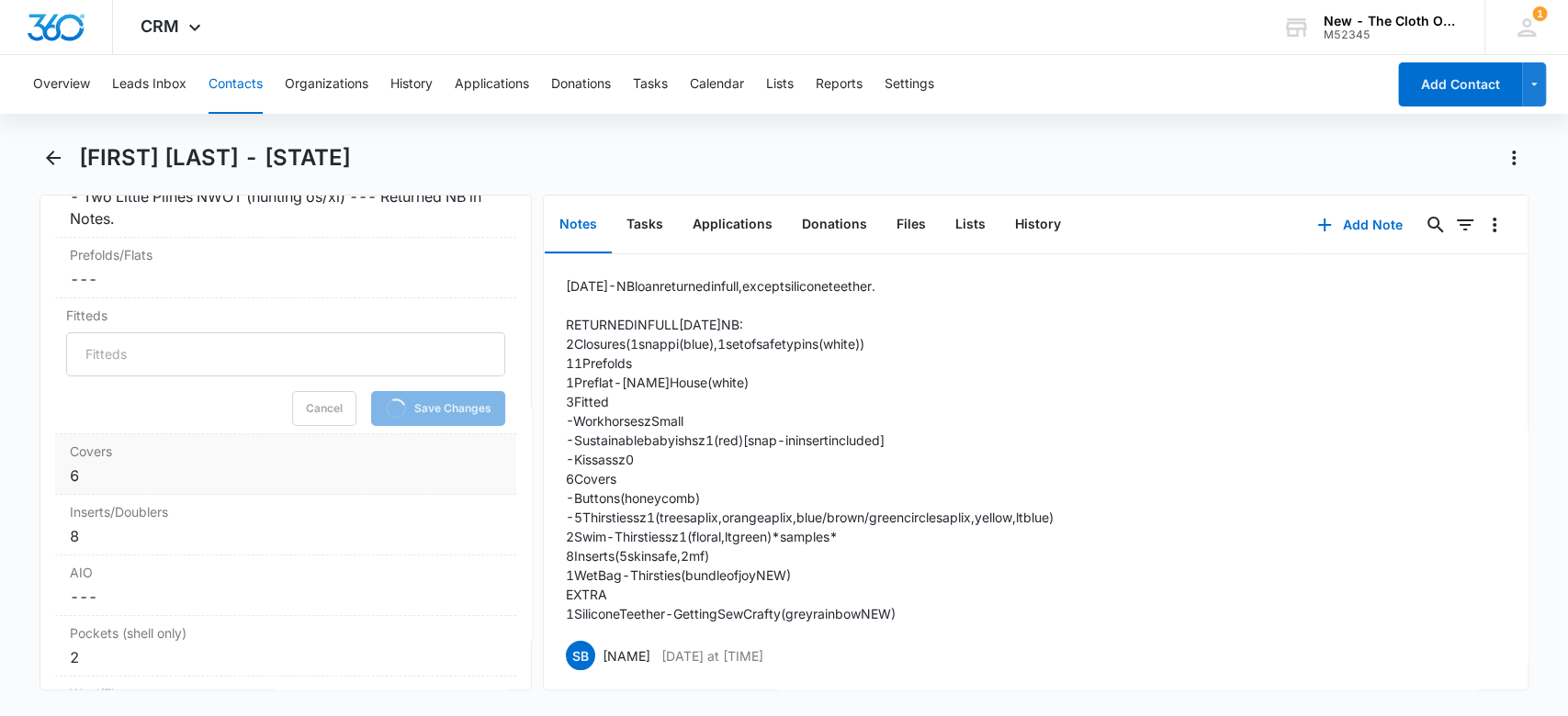 click on "6" at bounding box center [286, 475] 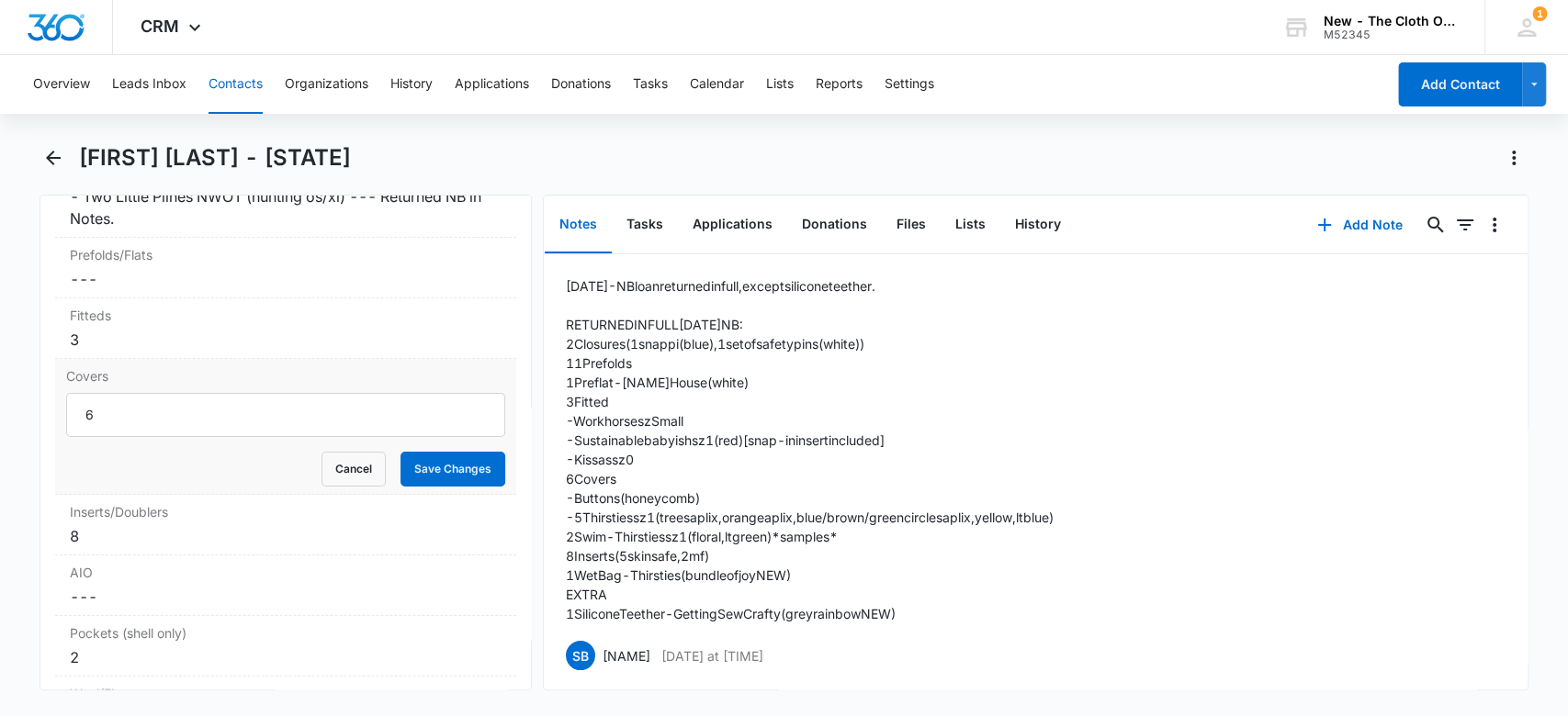 drag, startPoint x: 158, startPoint y: 476, endPoint x: 0, endPoint y: 463, distance: 158.53391 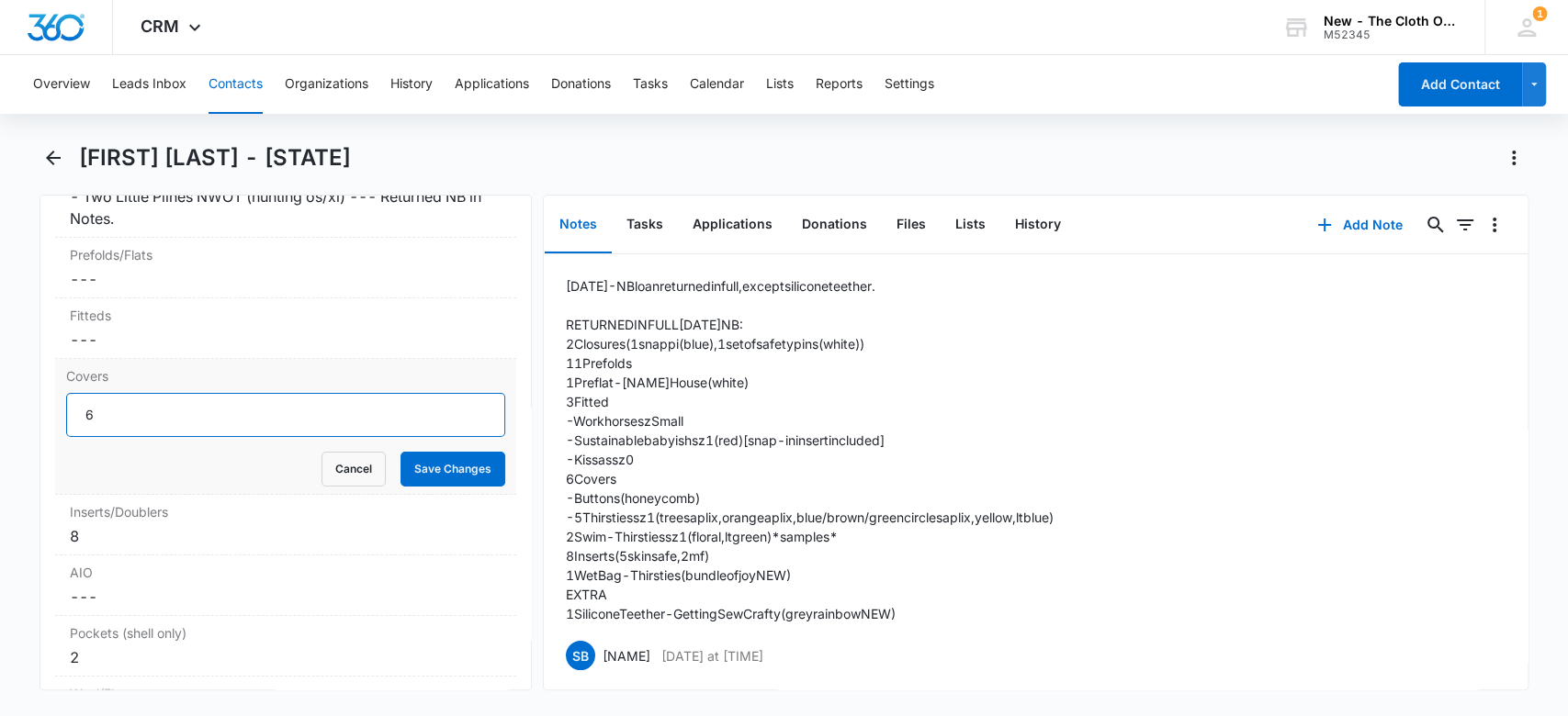 click on "[FIRST] [LAST] - KY Remove SD [FIRST] [LAST] - KY Contact Info Name Cancel Save Changes [FIRST] [LAST] - KY Phone Cancel Save Changes ([PHONE]) Email Cancel Save Changes [EMAIL] Organization Cancel Save Changes --- Address Cancel Save Changes [NUMBER] [STREET] [CITY] [STATE] [POSTAL_CODE] Details Lead Source Cancel Save Changes Application - Updated Contact Type Cancel Save Changes Recipient Contact Status Cancel Save Changes Ready to swap NB-OS Assigned To Cancel Save Changes [NAME] Tags Cancel Save Changes --- Next Contact Date Cancel Save Changes --- Color Tag Current Color: Cancel Save Changes Payments ID ID [NUMBER] Created [DATE] at [TIME] Additional Contact Info Second Applicant/Spouse Cancel Save Changes [NAME] Company Name Cancel Save Changes --- Pronouns Cancel Save Changes She/her/hers / Ella Preferred language Cancel Save Changes English Alternate shipping address Cancel Save Changes --- Preferred contact method Cancel Save Changes Email, Text/SMS Other Info Cancel" at bounding box center (784, 428) 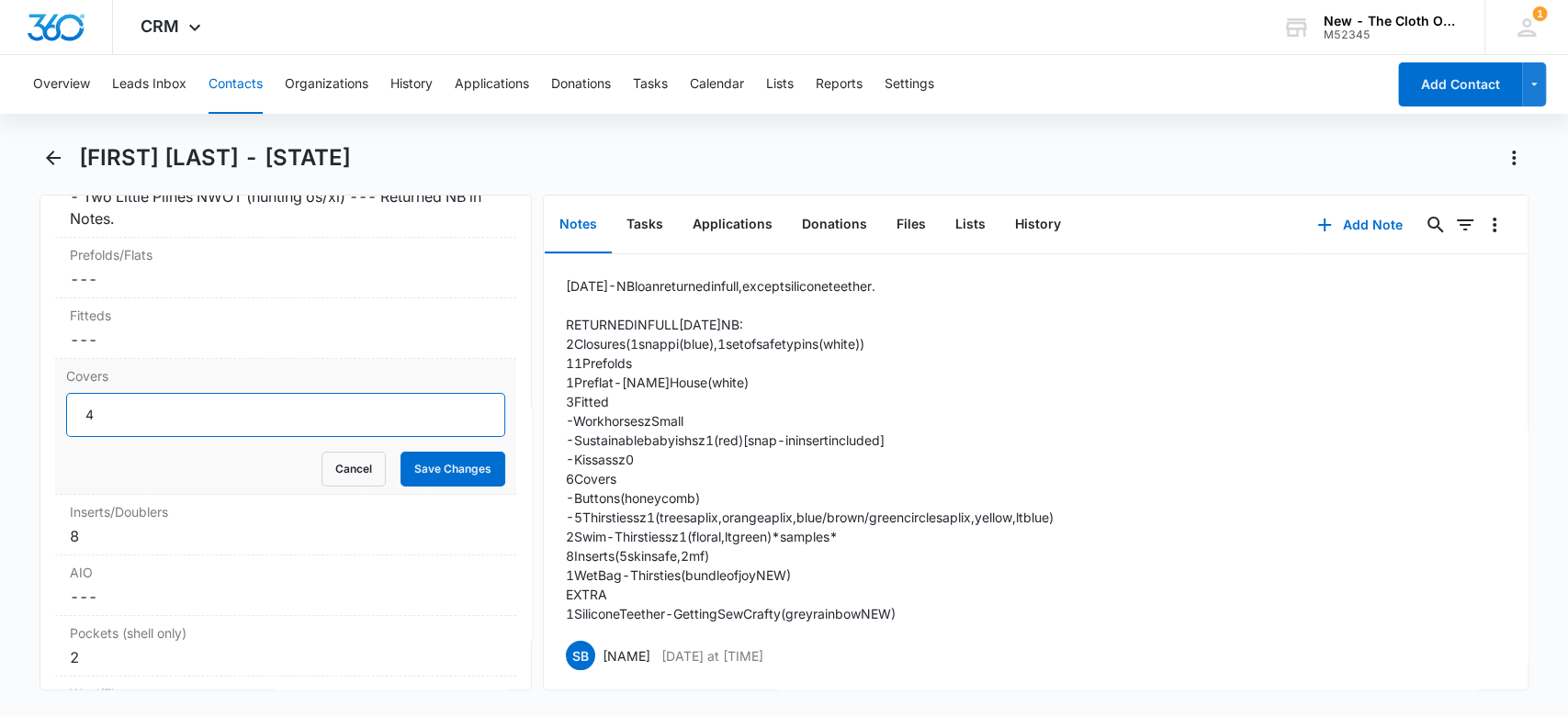 type on "4" 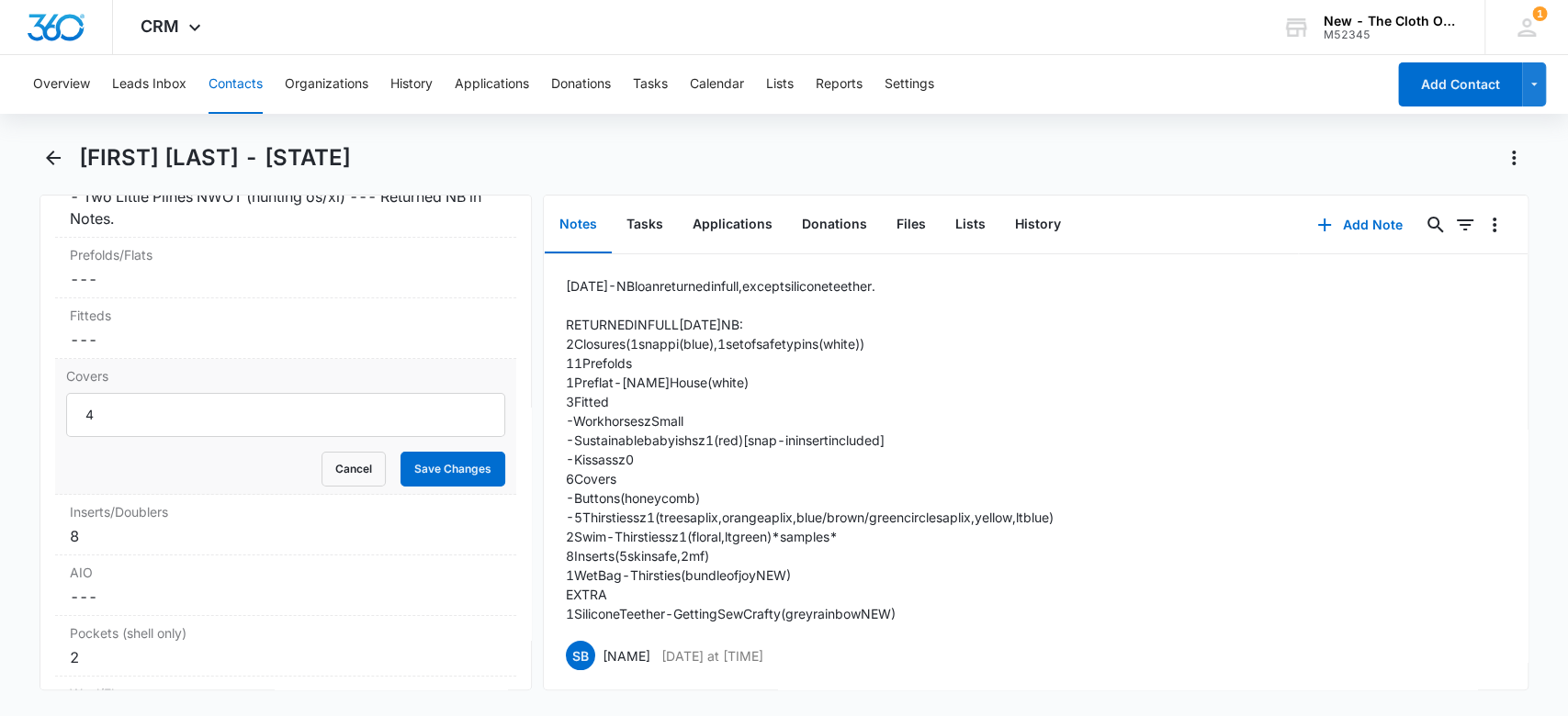 click on "Cancel Save Changes" at bounding box center (286, 469) 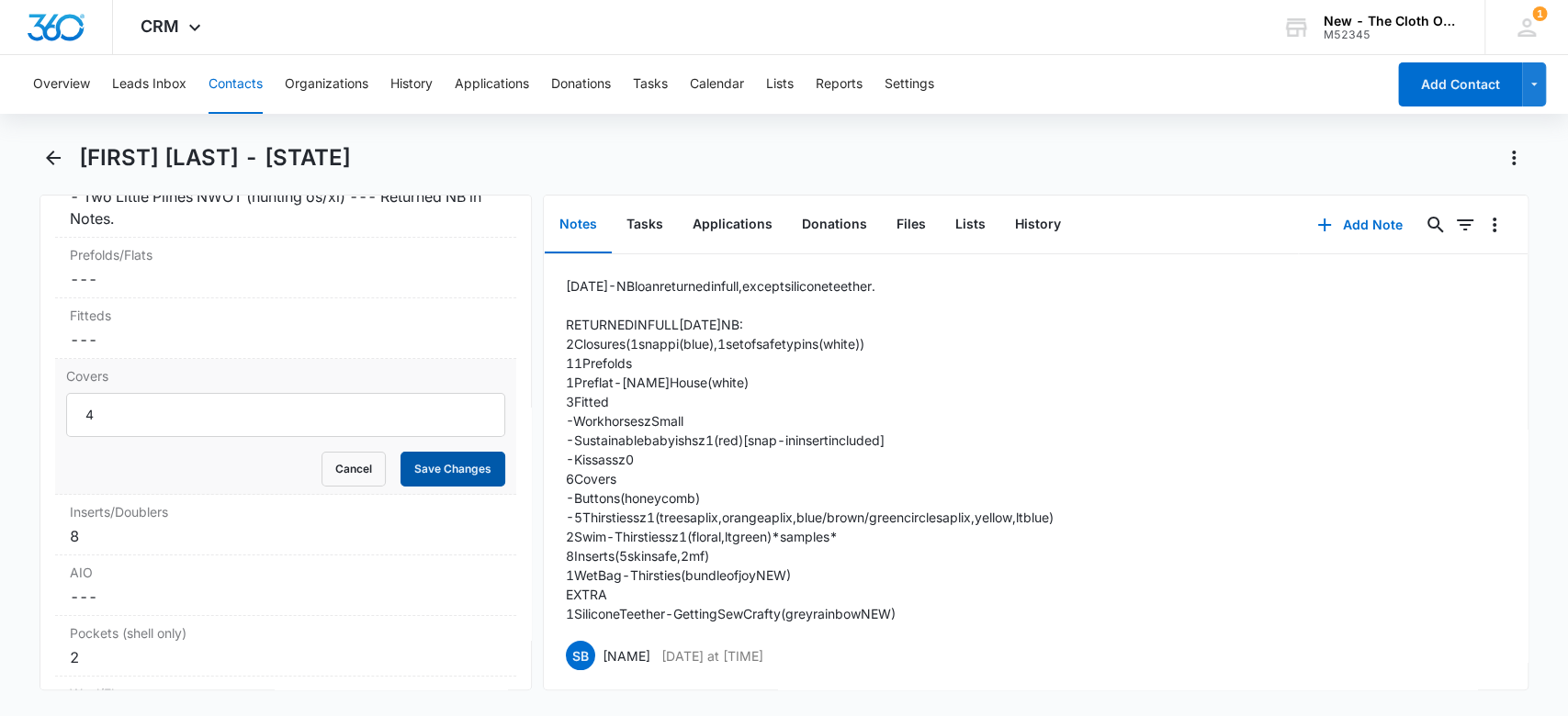 click on "Save Changes" at bounding box center (453, 469) 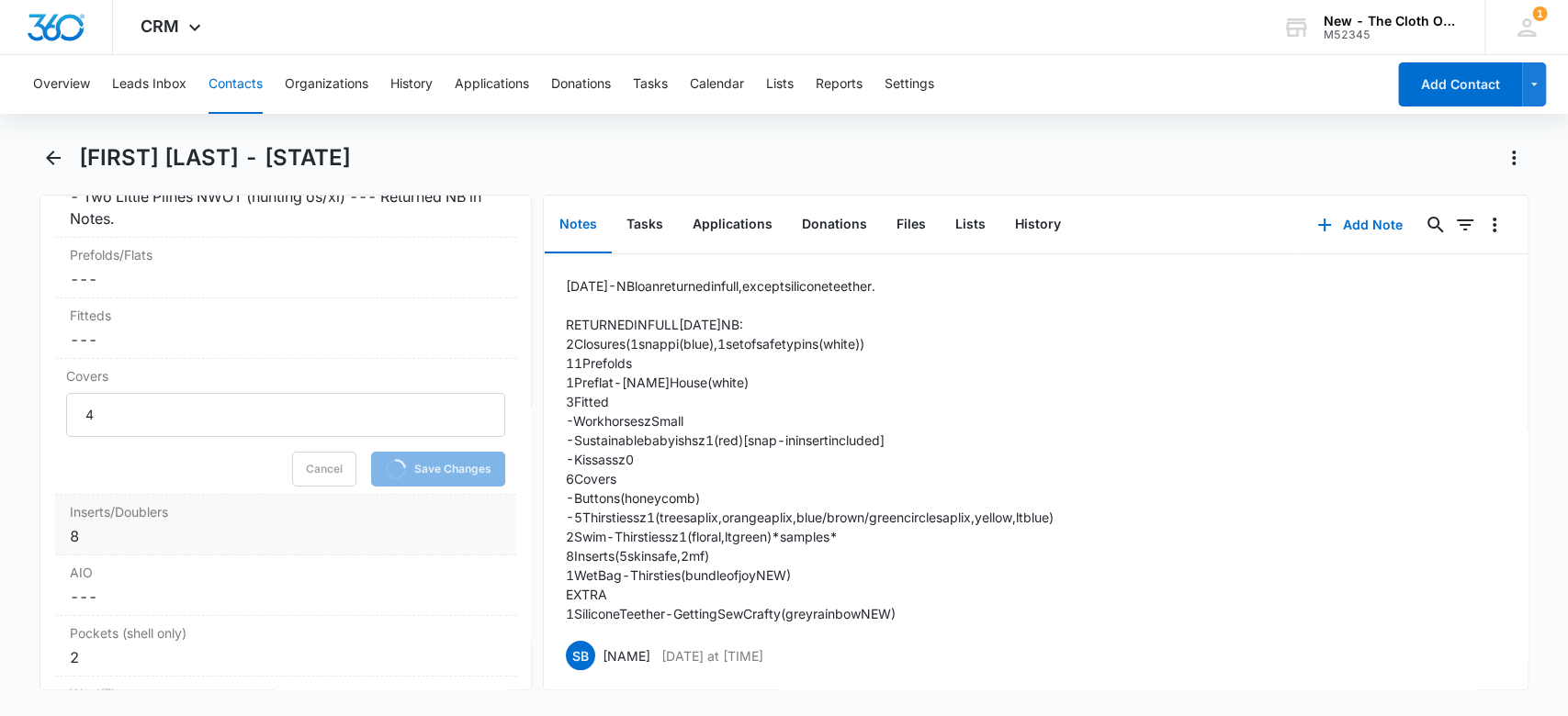 click on "8" at bounding box center (286, 536) 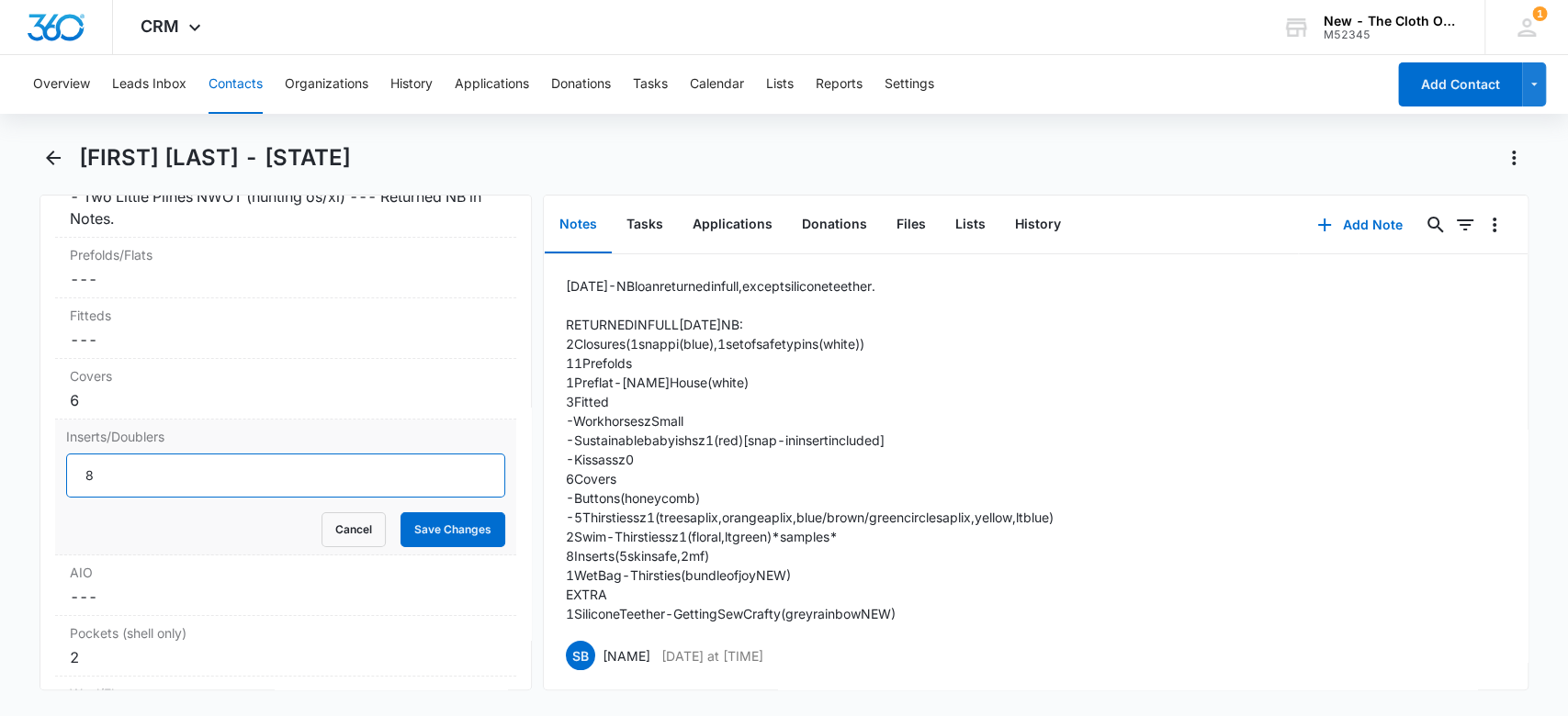 click on "[FIRST] [LAST] - KY Remove SD [FIRST] [LAST] - KY Contact Info Name Cancel Save Changes [FIRST] [LAST] - KY Phone Cancel Save Changes ([PHONE]) Email Cancel Save Changes [EMAIL] Organization Cancel Save Changes --- Address Cancel Save Changes [NUMBER] [STREET] [CITY] [STATE] [POSTAL_CODE] Details Lead Source Cancel Save Changes Application - Updated Contact Type Cancel Save Changes Recipient Contact Status Cancel Save Changes Ready to swap NB-OS Assigned To Cancel Save Changes [NAME] Tags Cancel Save Changes --- Next Contact Date Cancel Save Changes --- Color Tag Current Color: Cancel Save Changes Payments ID ID [NUMBER] Created [DATE] at [TIME] Additional Contact Info Second Applicant/Spouse Cancel Save Changes [NAME] Company Name Cancel Save Changes --- Pronouns Cancel Save Changes She/her/hers / Ella Preferred language Cancel Save Changes English Alternate shipping address Cancel Save Changes --- Preferred contact method Cancel Save Changes Email, Text/SMS Other Info Cancel" at bounding box center [784, 428] 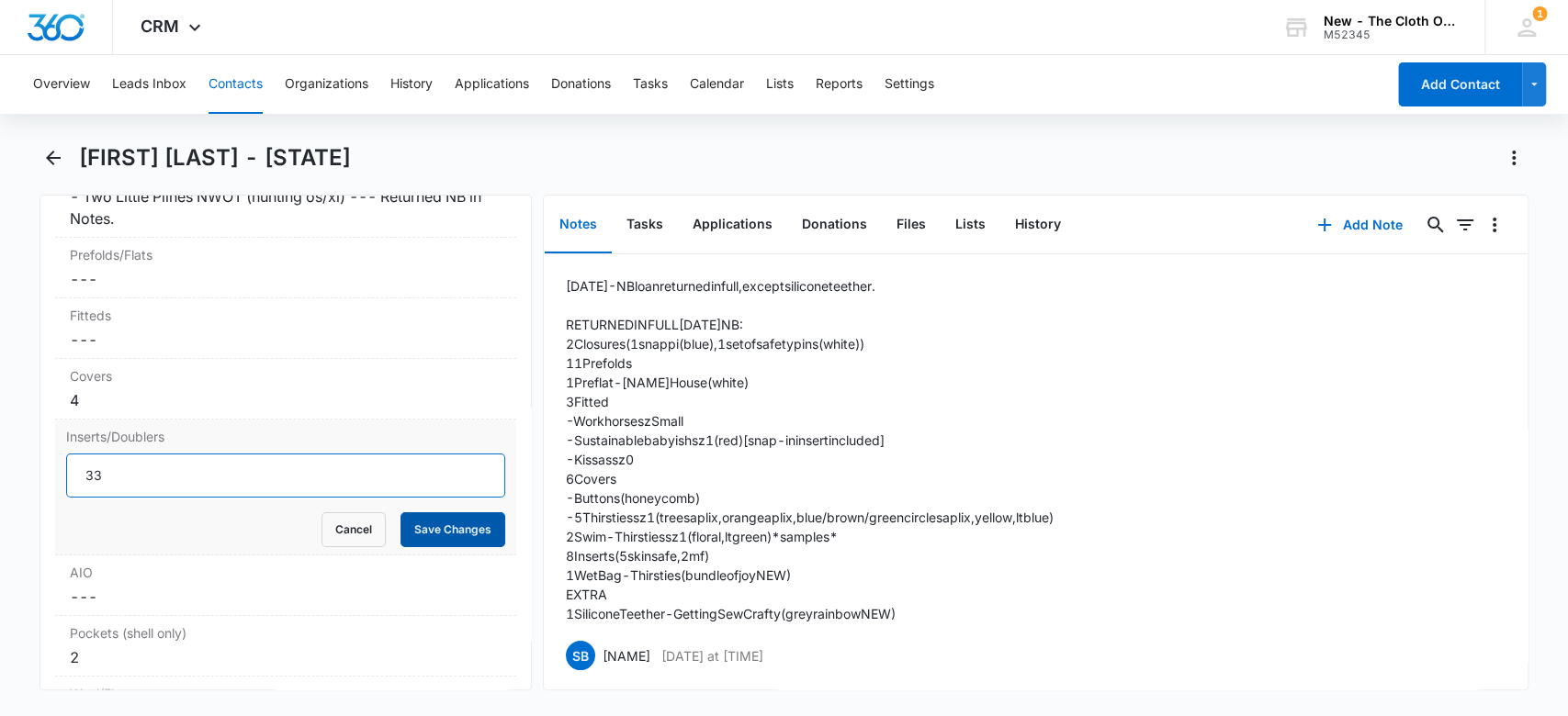 type on "33" 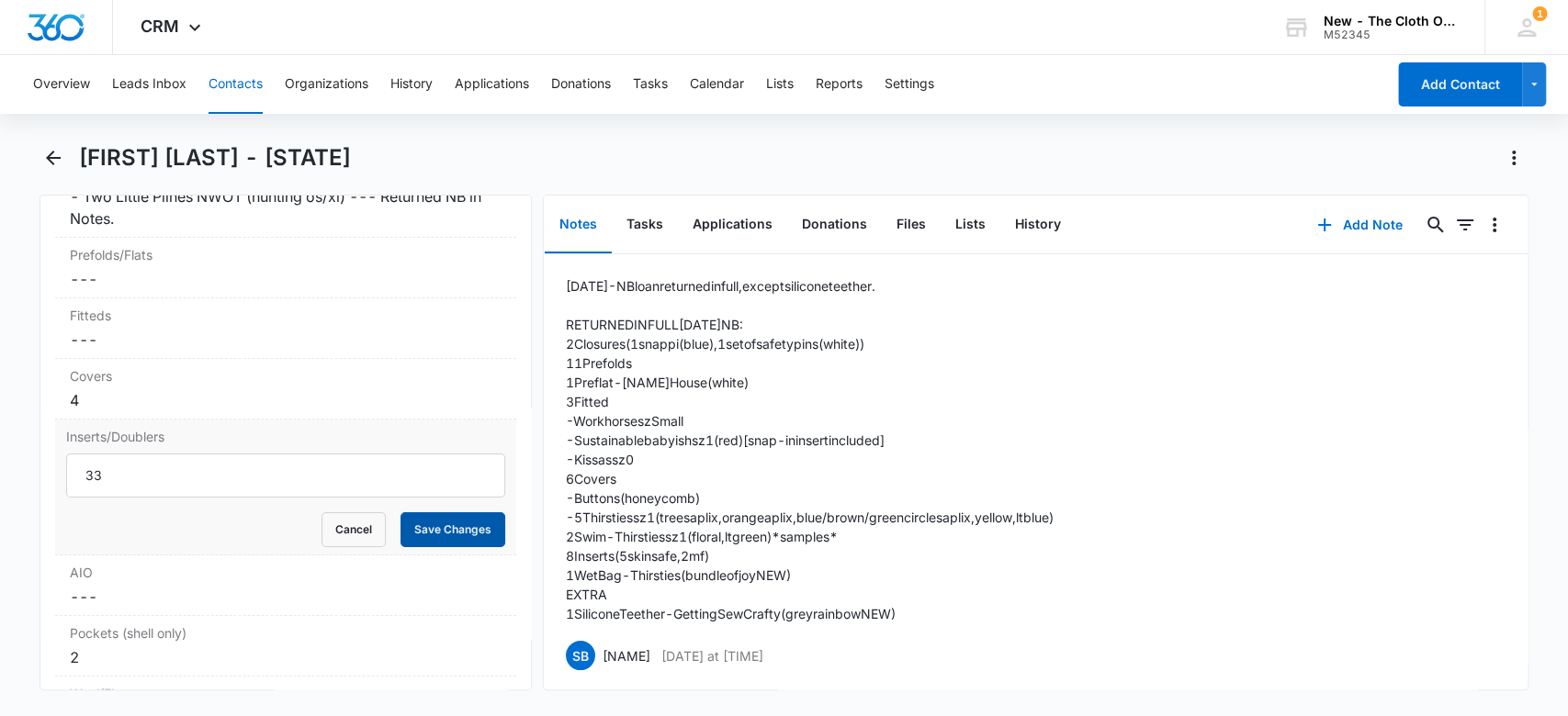 click on "Save Changes" at bounding box center (453, 530) 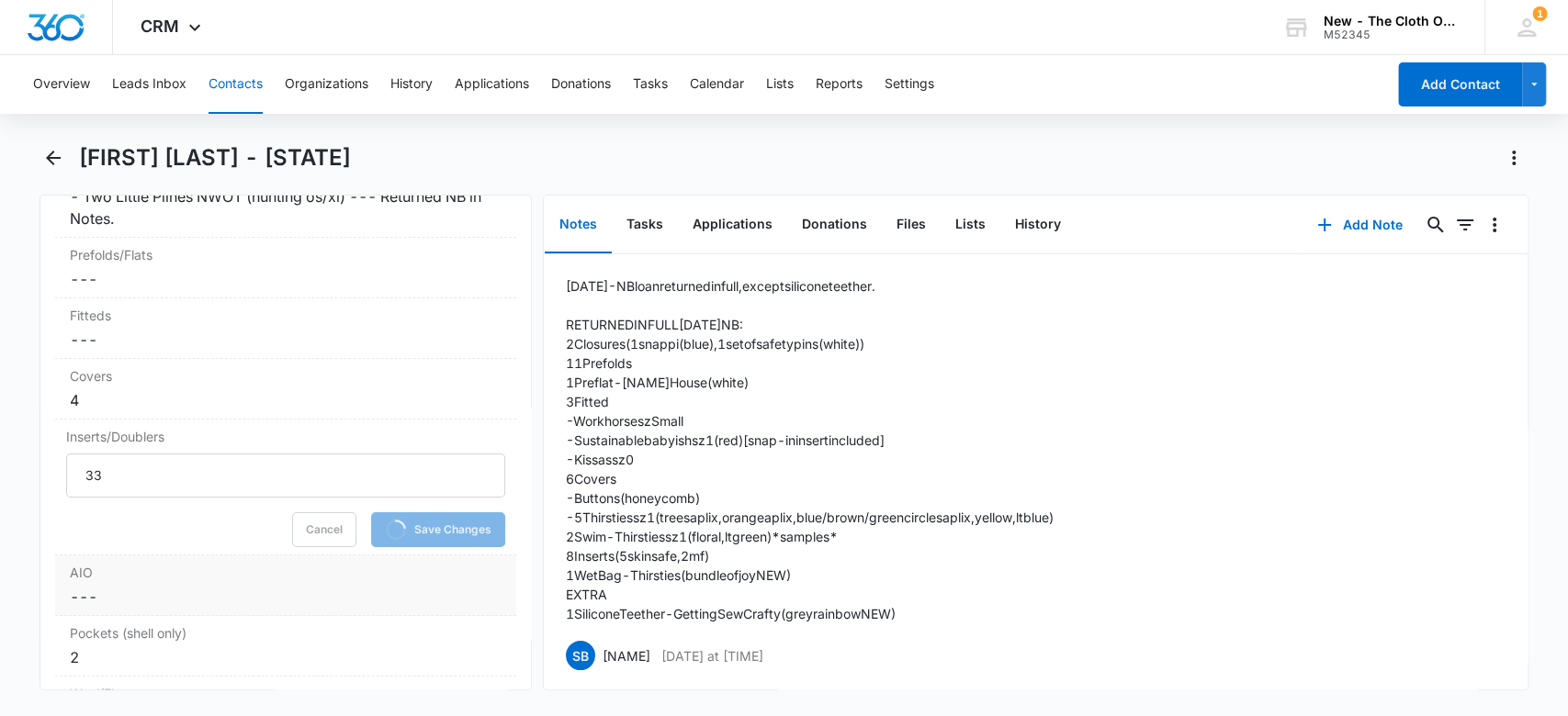 click on "AIO" at bounding box center [286, 572] 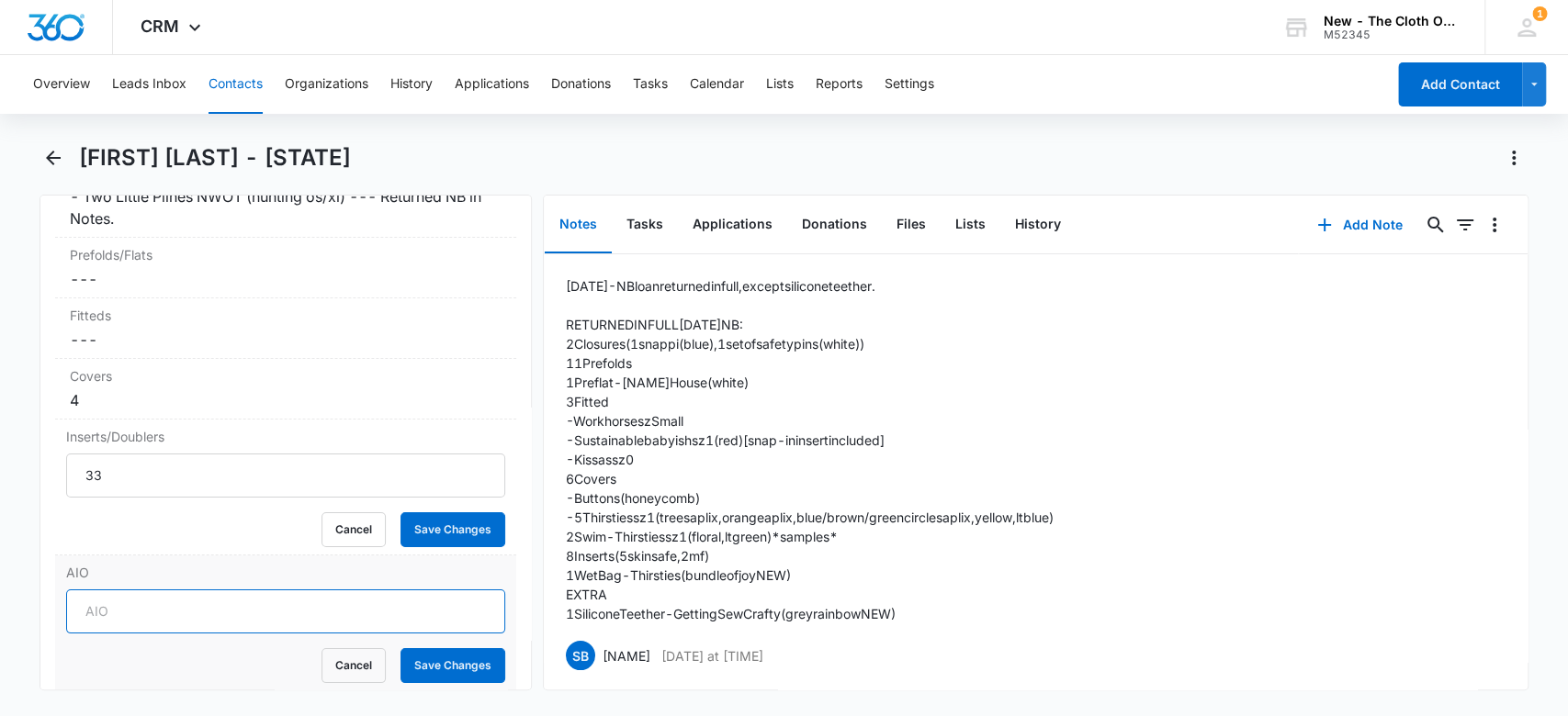 click on "AIO" at bounding box center (286, 611) 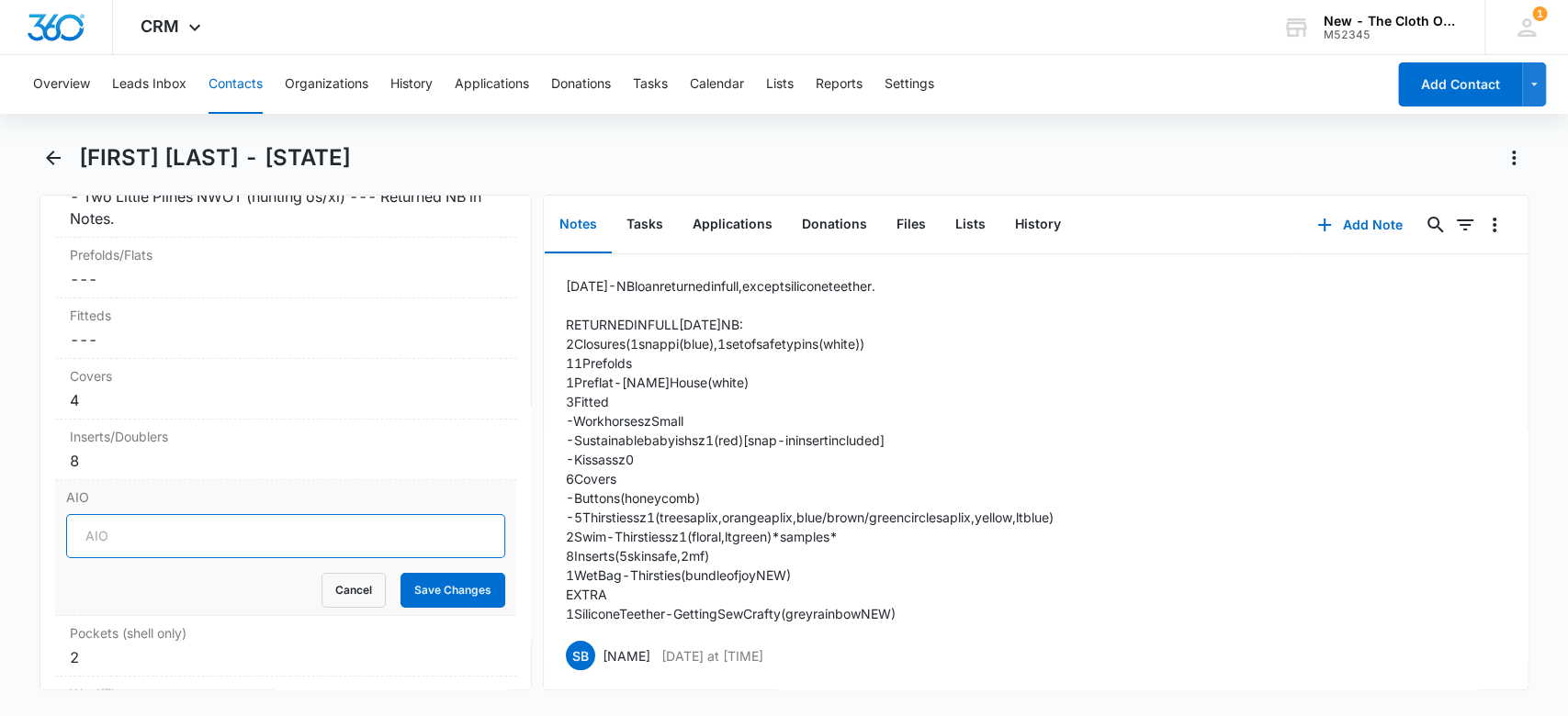 type on "4" 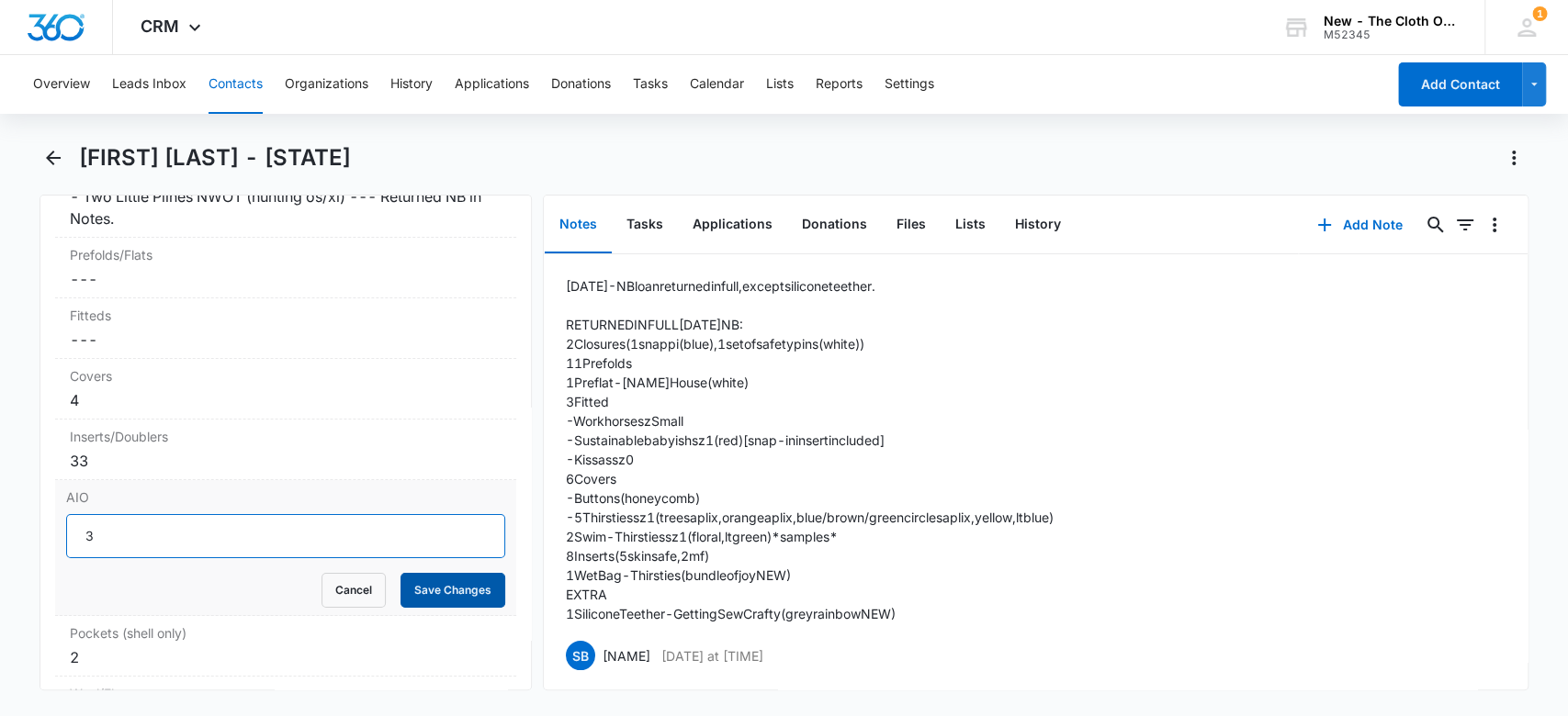 type on "3" 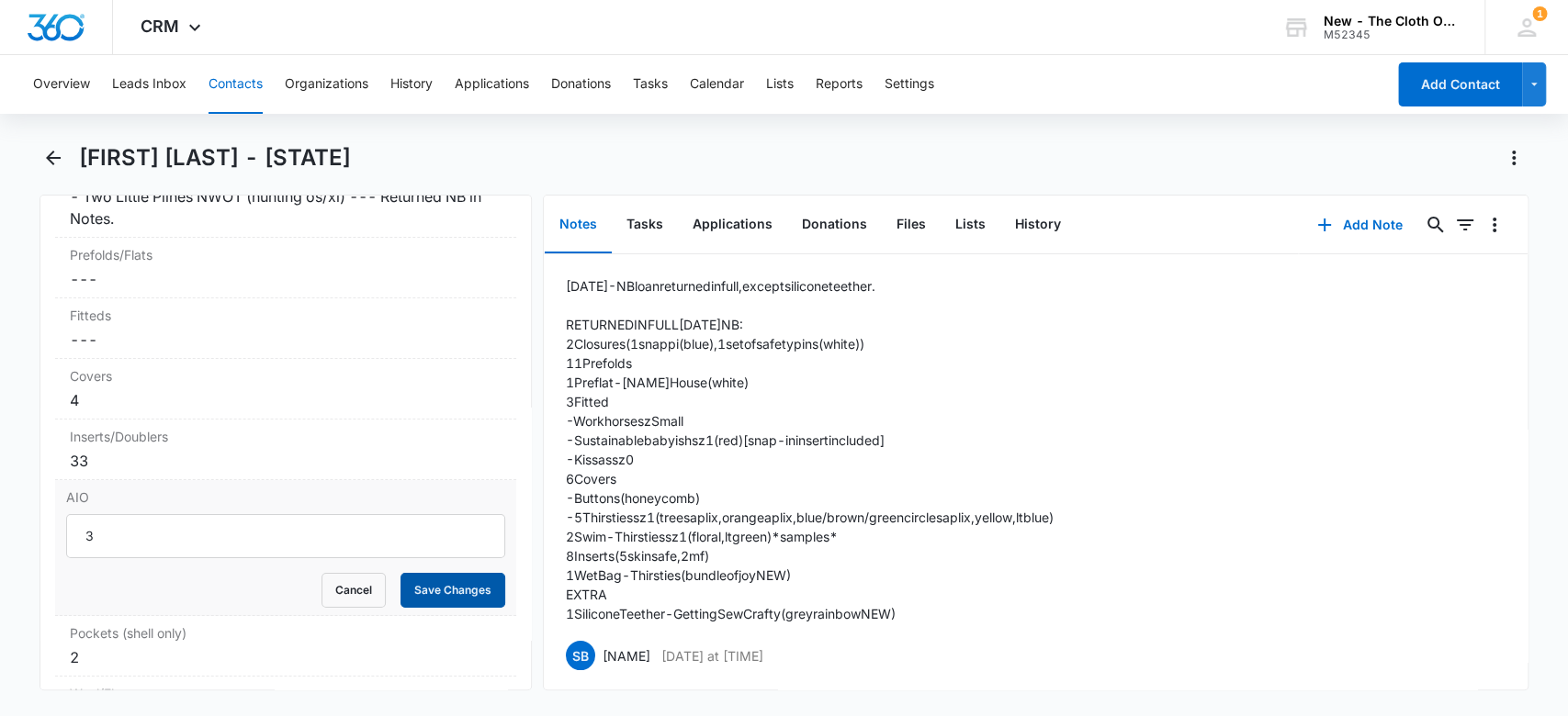 click on "Save Changes" at bounding box center [453, 590] 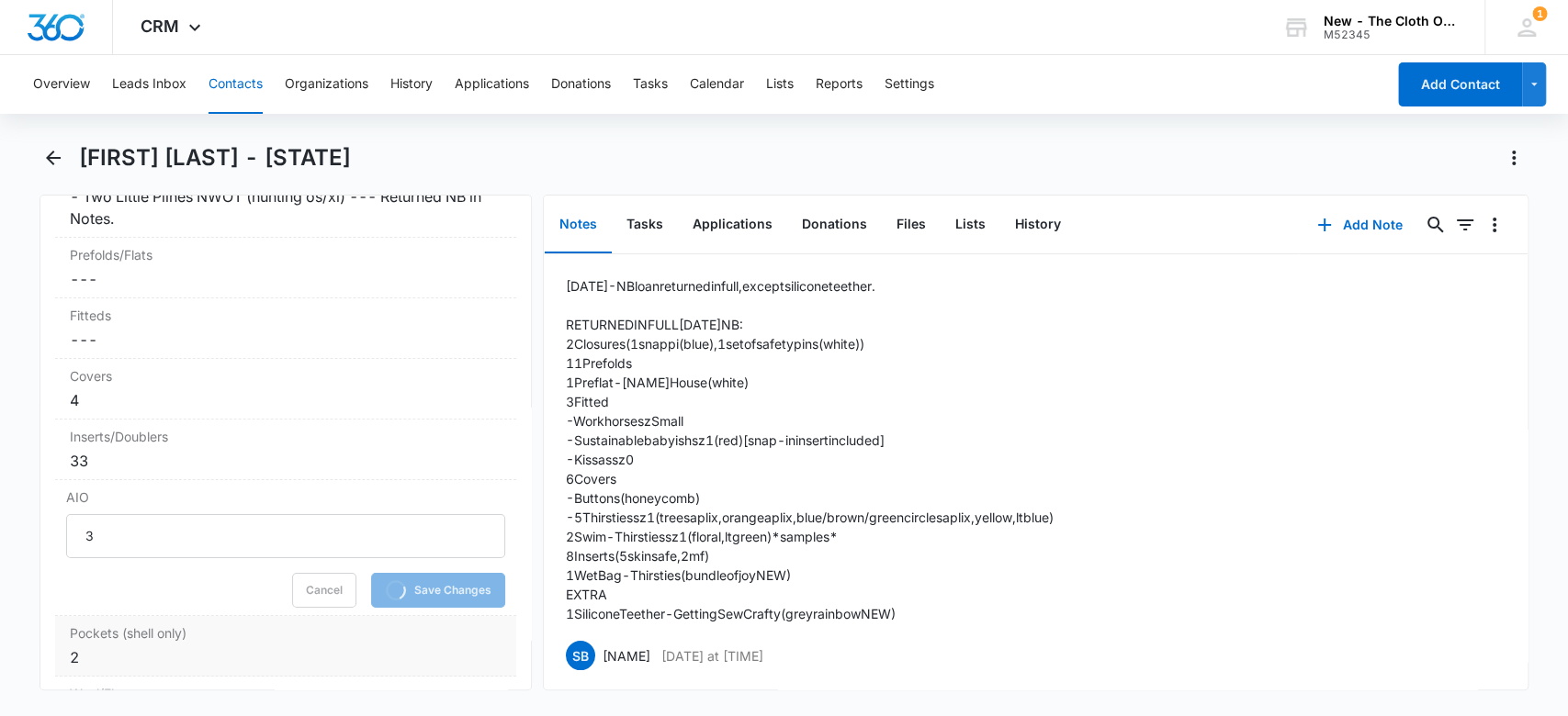 click on "2" at bounding box center [286, 657] 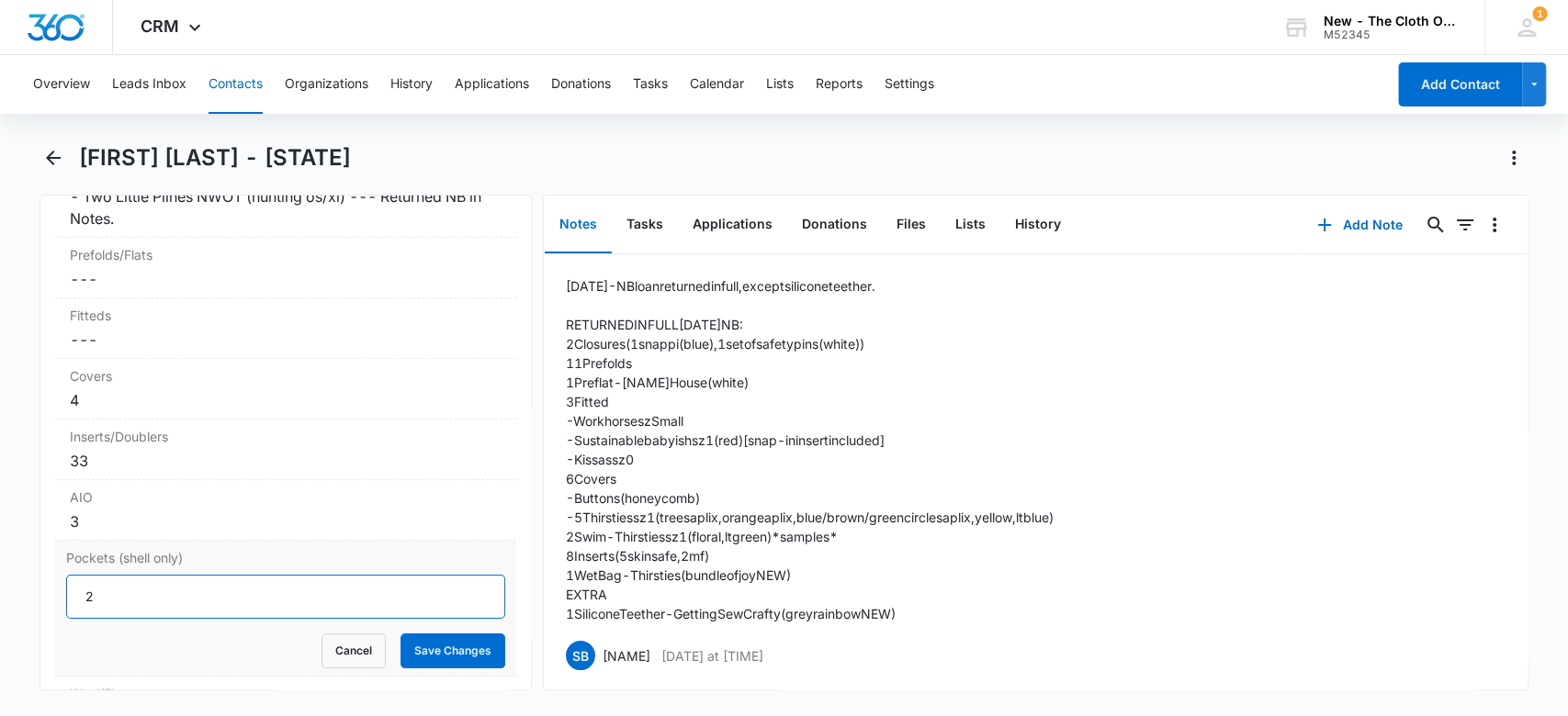 click on "[FIRST] [LAST] - KY Remove SD [FIRST] [LAST] - KY Contact Info Name Cancel Save Changes [FIRST] [LAST] - KY Phone Cancel Save Changes ([PHONE]) Email Cancel Save Changes [EMAIL] Organization Cancel Save Changes --- Address Cancel Save Changes [NUMBER] [STREET] [CITY] [STATE] [POSTAL_CODE] Details Lead Source Cancel Save Changes Application - Updated Contact Type Cancel Save Changes Recipient Contact Status Cancel Save Changes Ready to swap NB-OS Assigned To Cancel Save Changes [NAME] Tags Cancel Save Changes --- Next Contact Date Cancel Save Changes --- Color Tag Current Color: Cancel Save Changes Payments ID ID [NUMBER] Created [DATE] at [TIME] Additional Contact Info Second Applicant/Spouse Cancel Save Changes [NAME] Company Name Cancel Save Changes --- Pronouns Cancel Save Changes She/her/hers / Ella Preferred language Cancel Save Changes English Alternate shipping address Cancel Save Changes --- Preferred contact method Cancel Save Changes Email, Text/SMS Other Info Cancel" at bounding box center [784, 428] 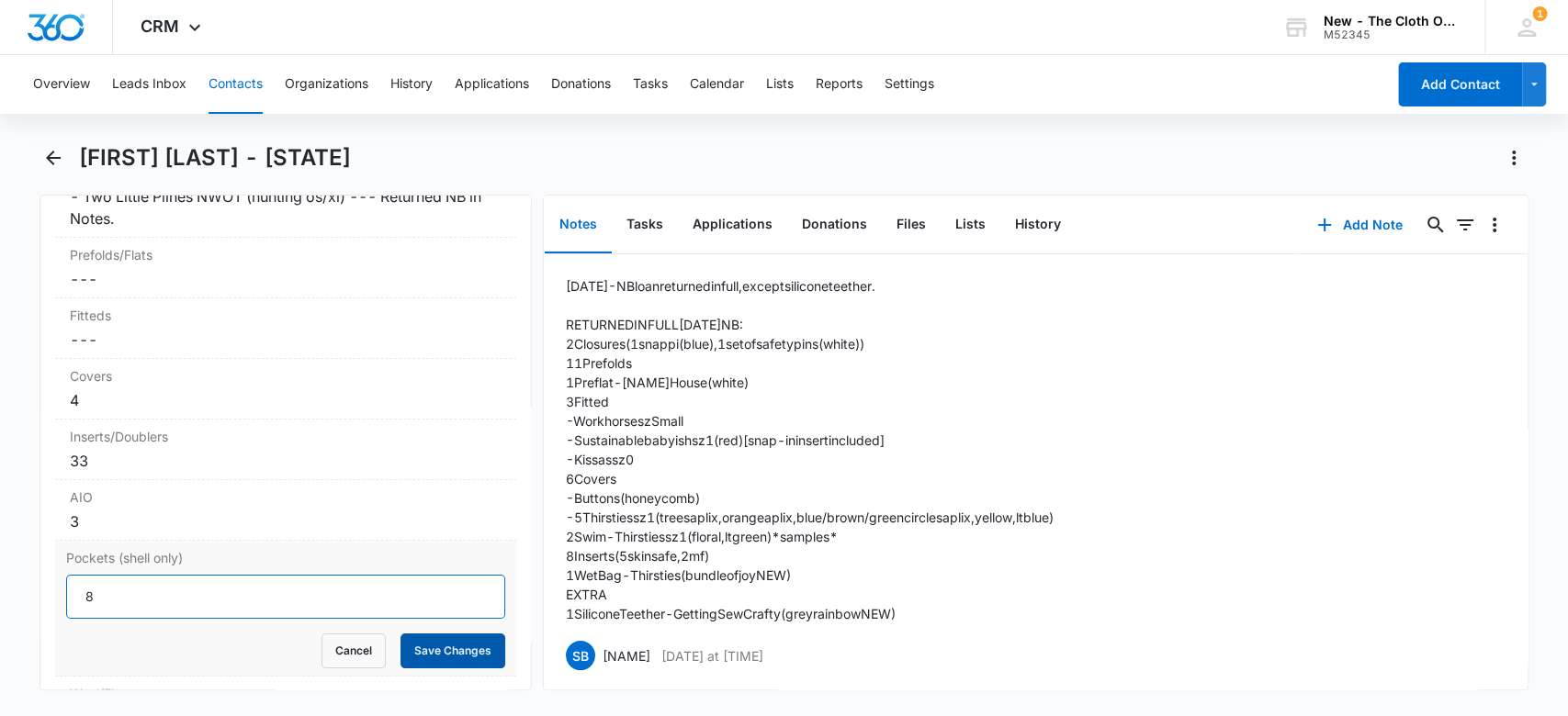 type on "8" 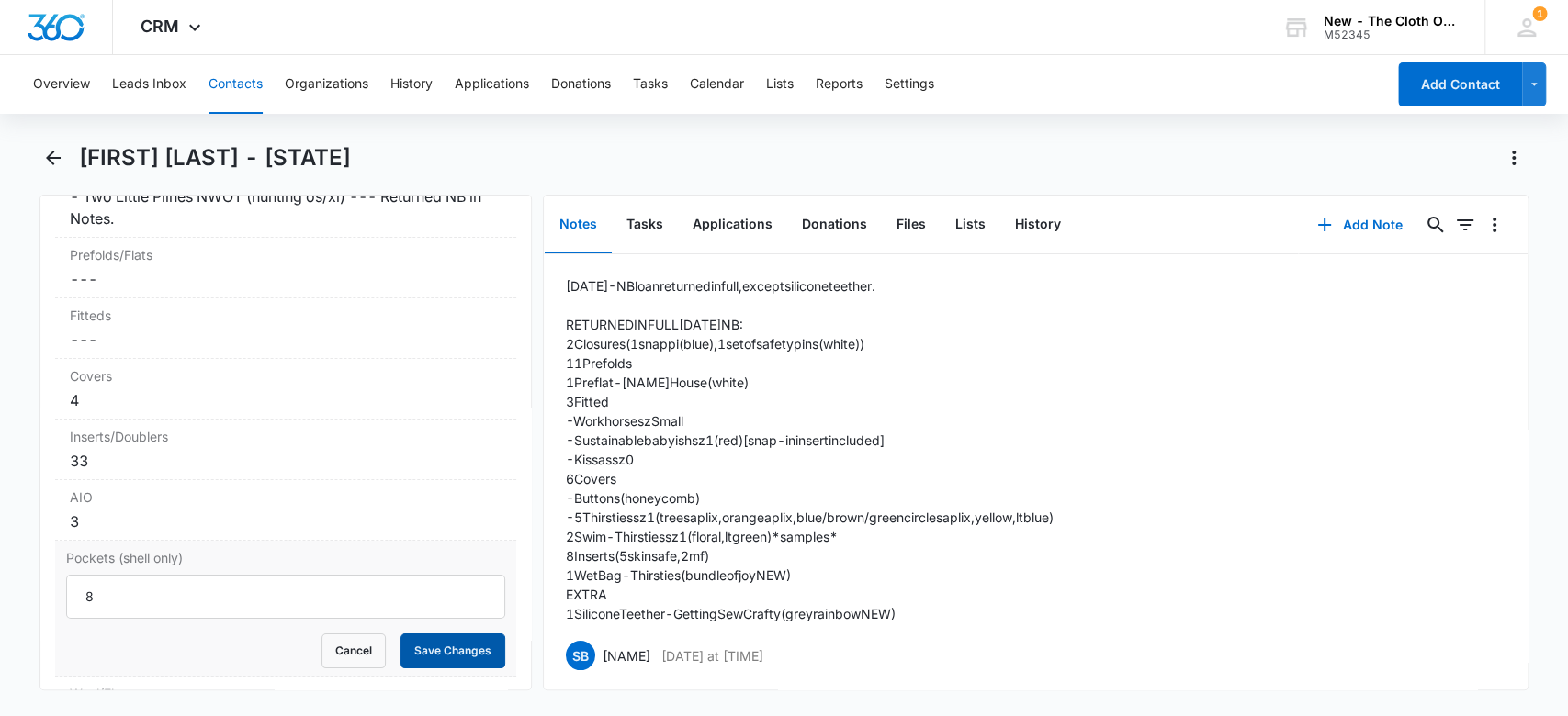 click on "Save Changes" at bounding box center (453, 651) 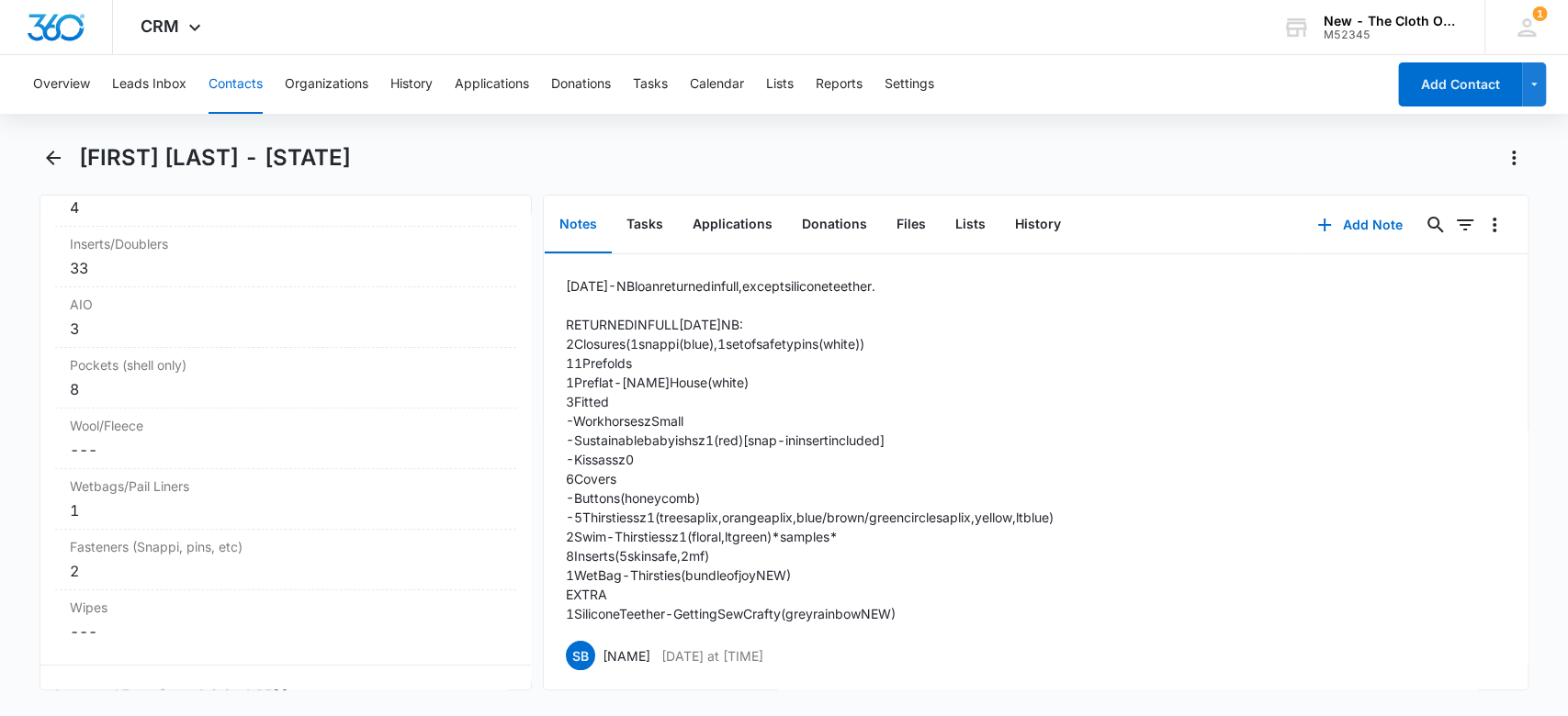 scroll, scrollTop: 4880, scrollLeft: 0, axis: vertical 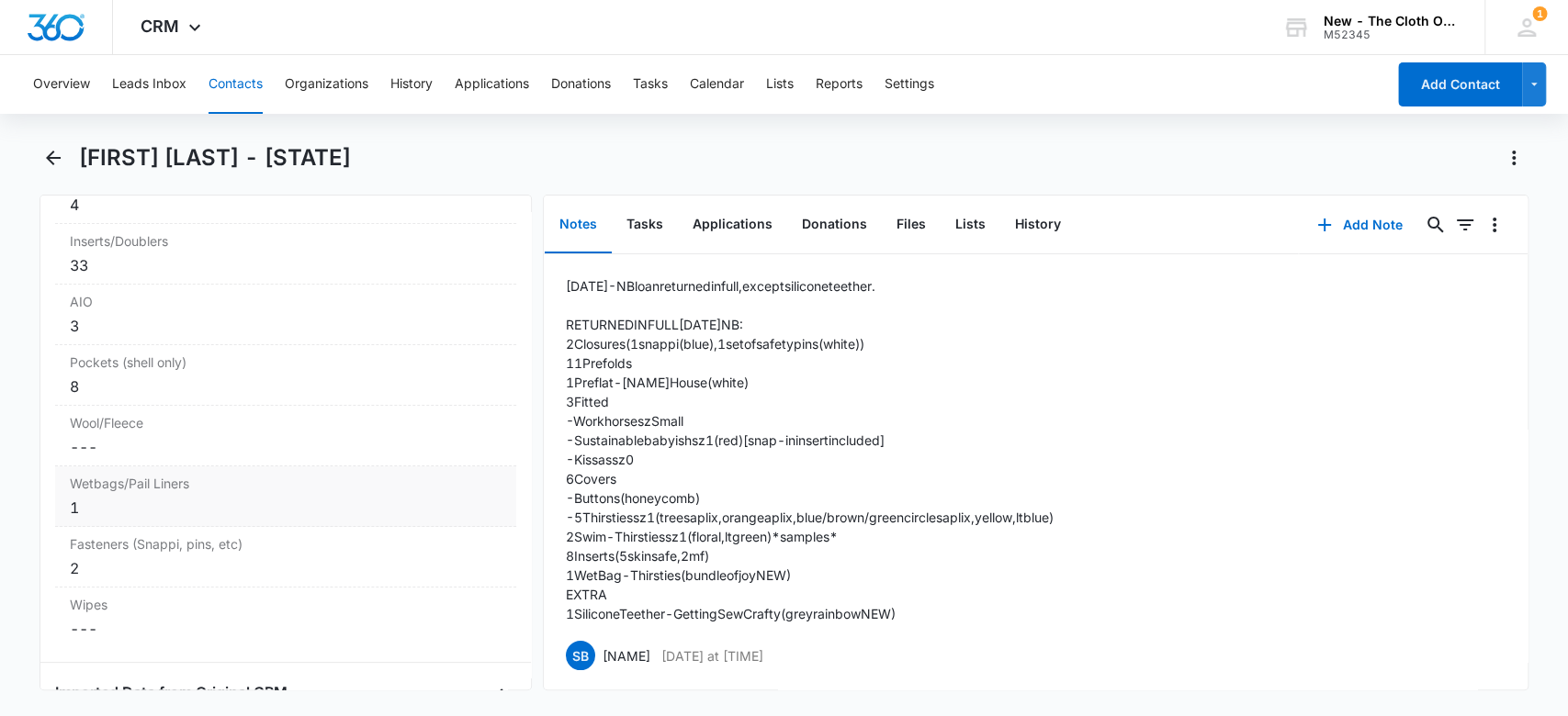 click on "1" at bounding box center (286, 508) 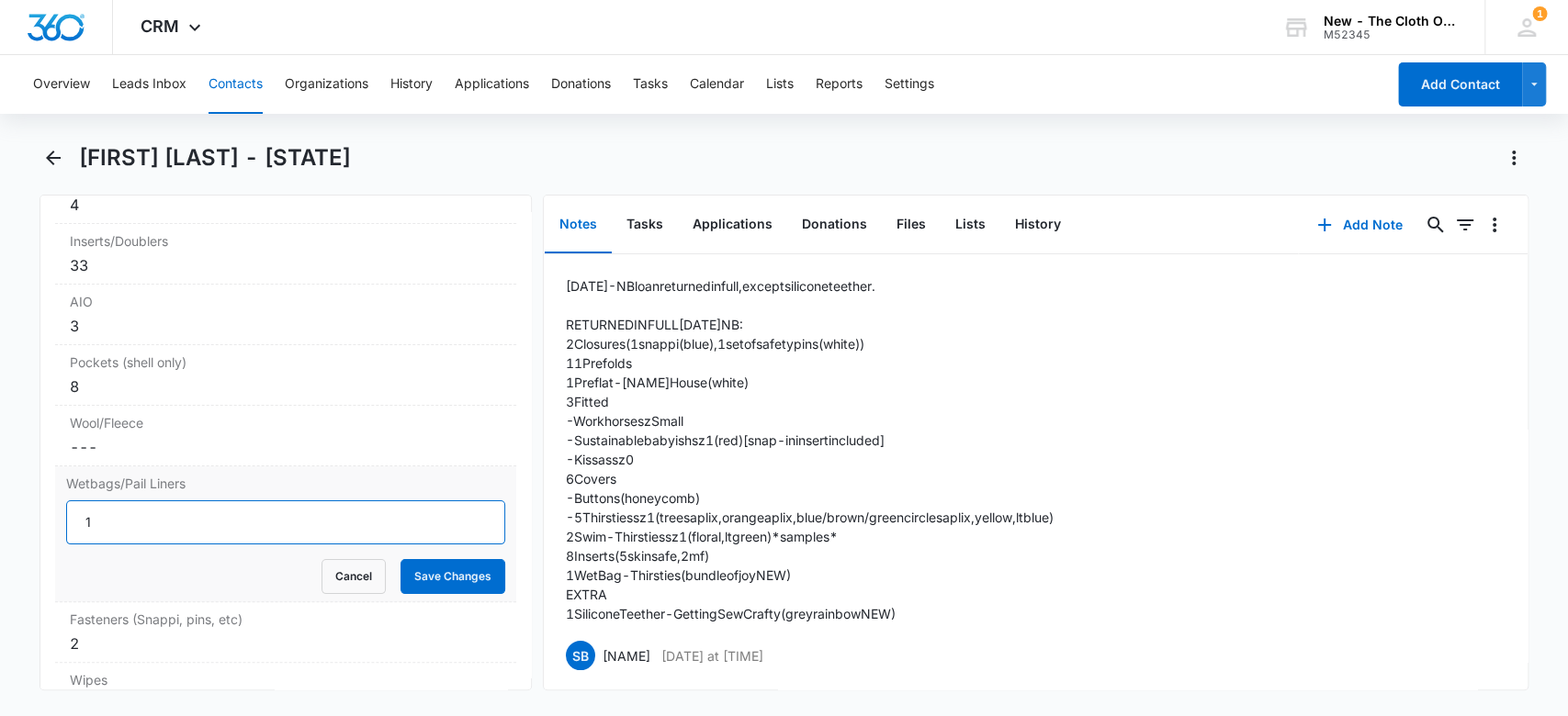 drag, startPoint x: 136, startPoint y: 503, endPoint x: 0, endPoint y: 538, distance: 140.43148 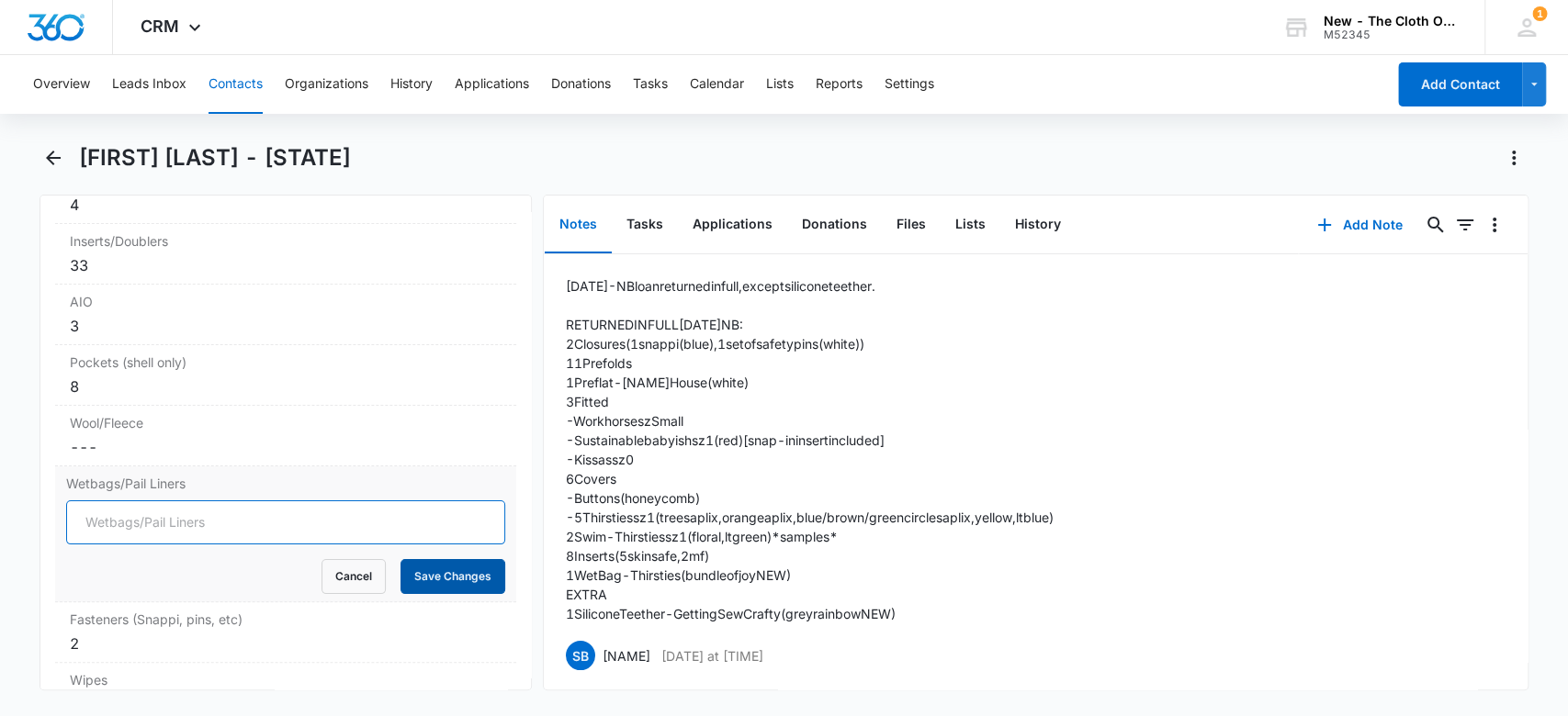 type 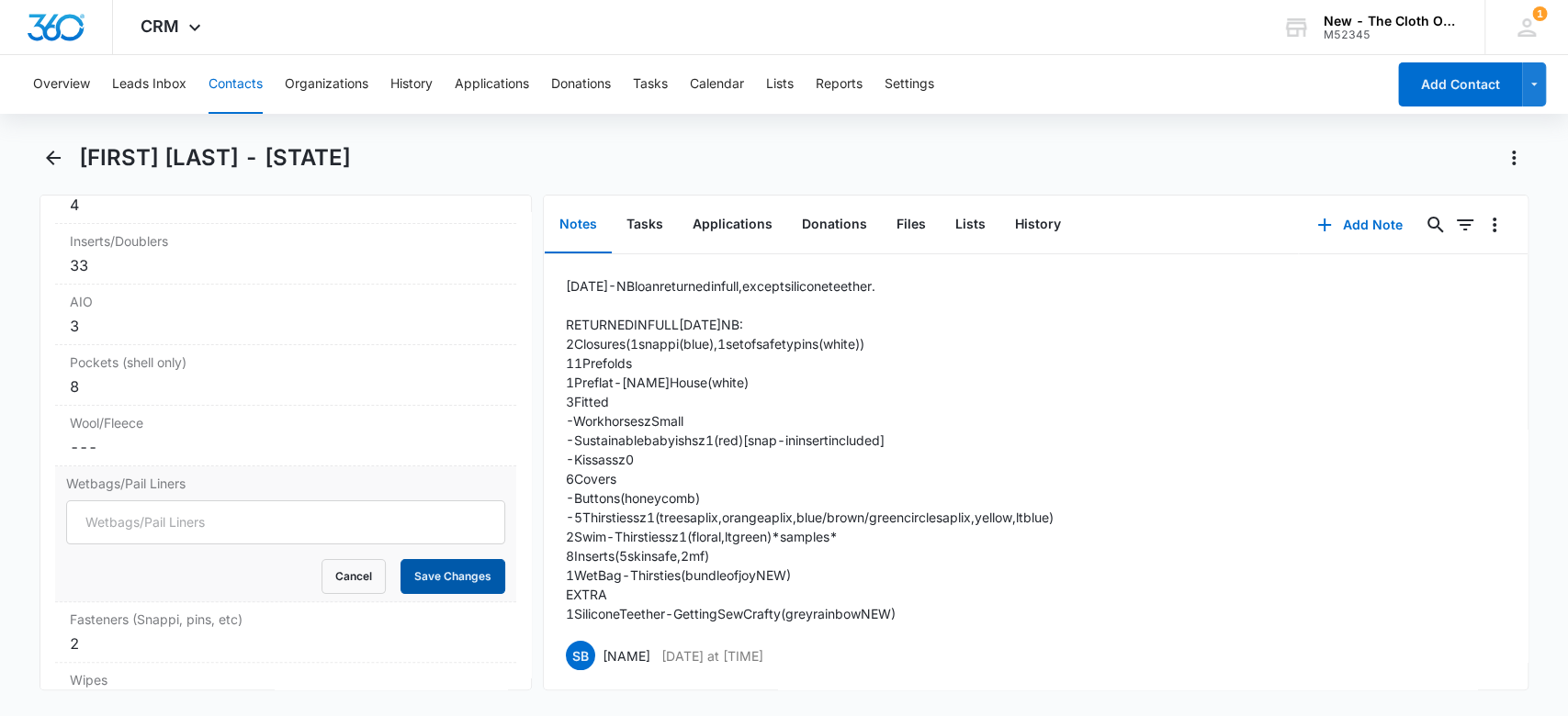 click on "Save Changes" at bounding box center [453, 576] 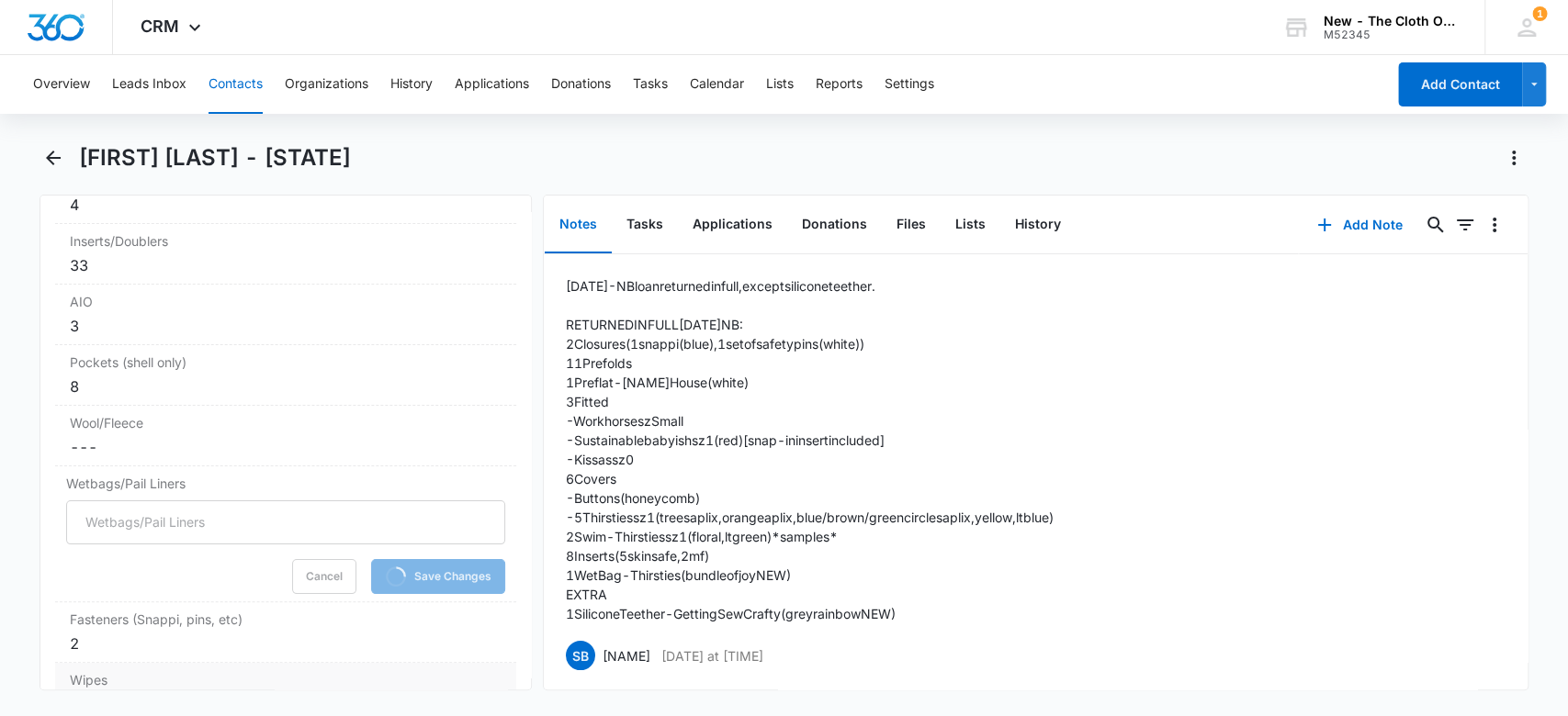 click on "Wipes Cancel Save Changes ---" at bounding box center [286, 692] 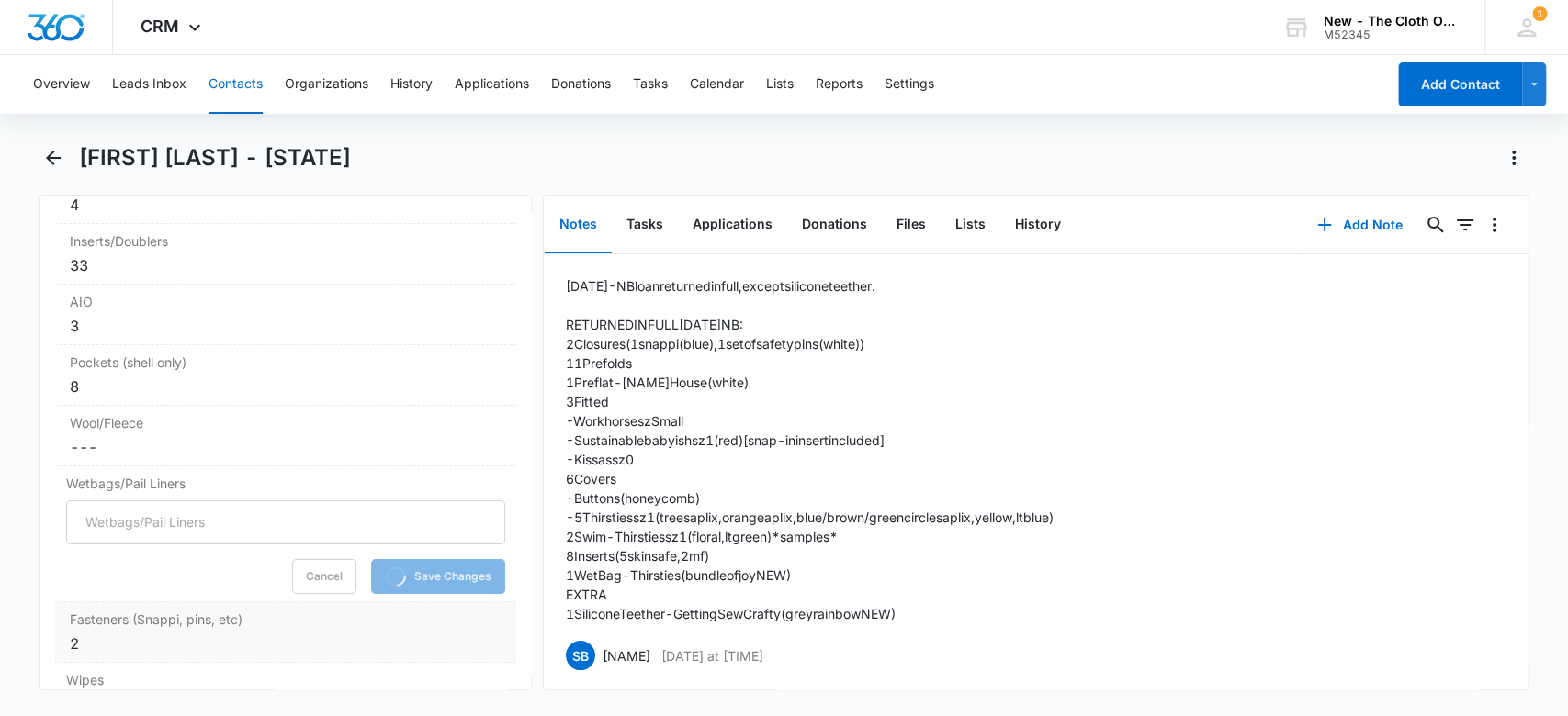 click on "2" at bounding box center (286, 643) 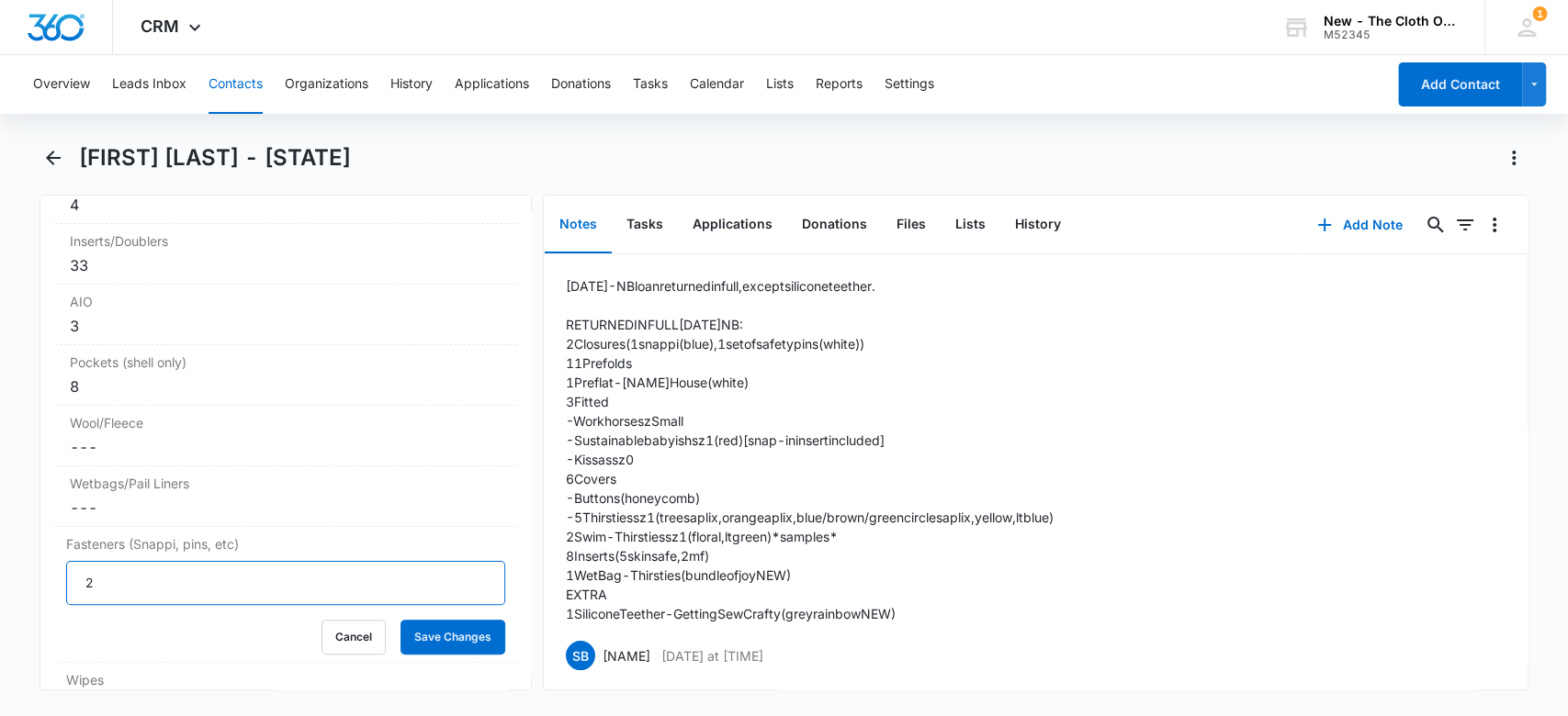 drag, startPoint x: 117, startPoint y: 571, endPoint x: 20, endPoint y: 579, distance: 97.32934 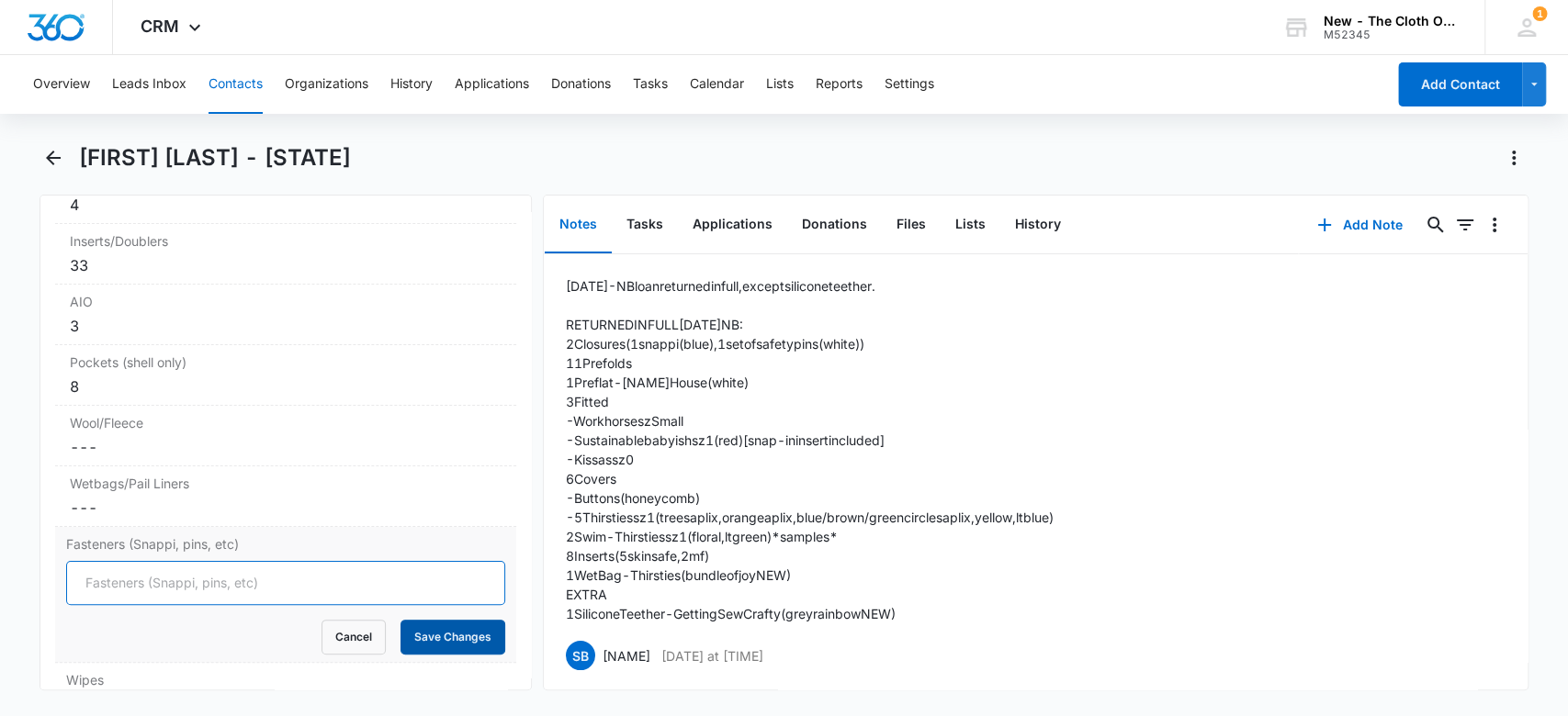 type 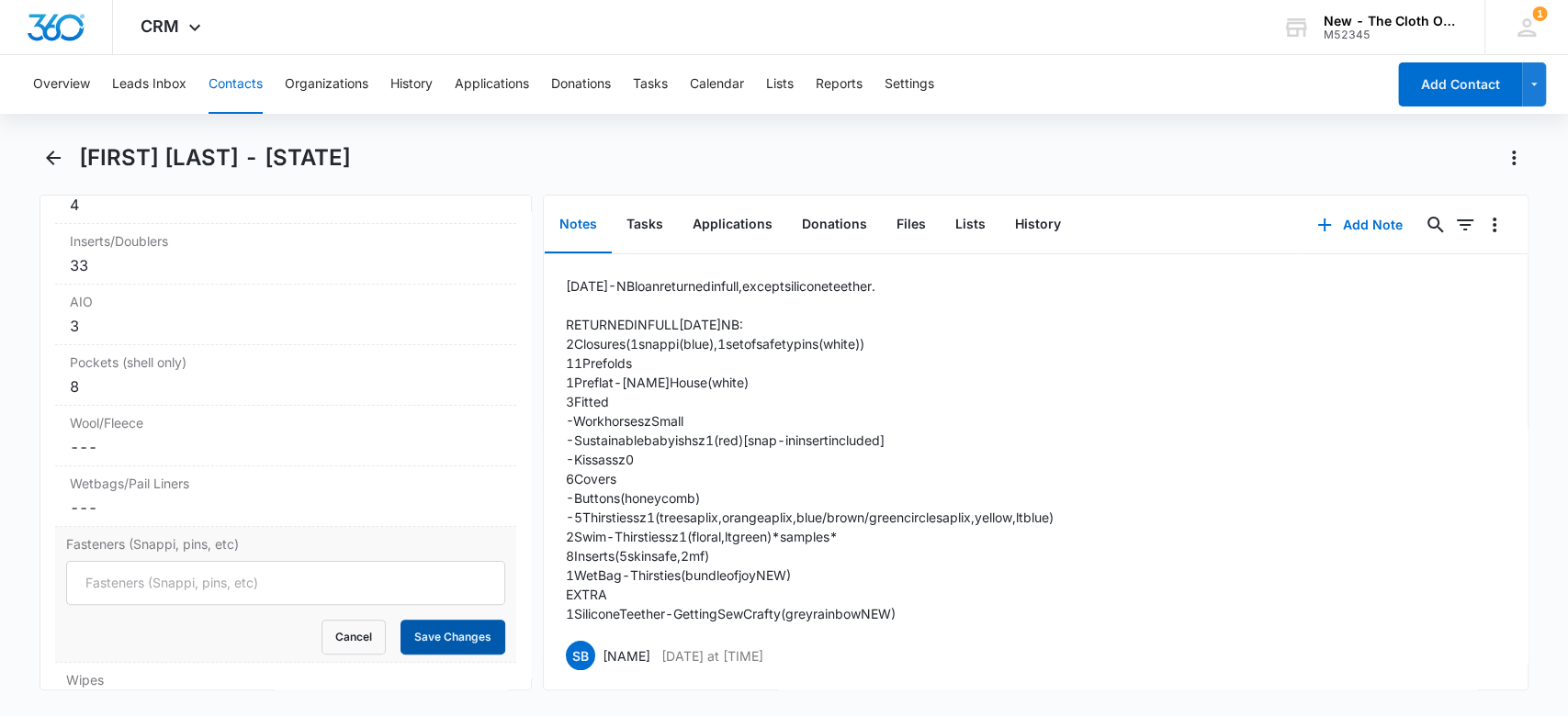 click on "Save Changes" at bounding box center (453, 637) 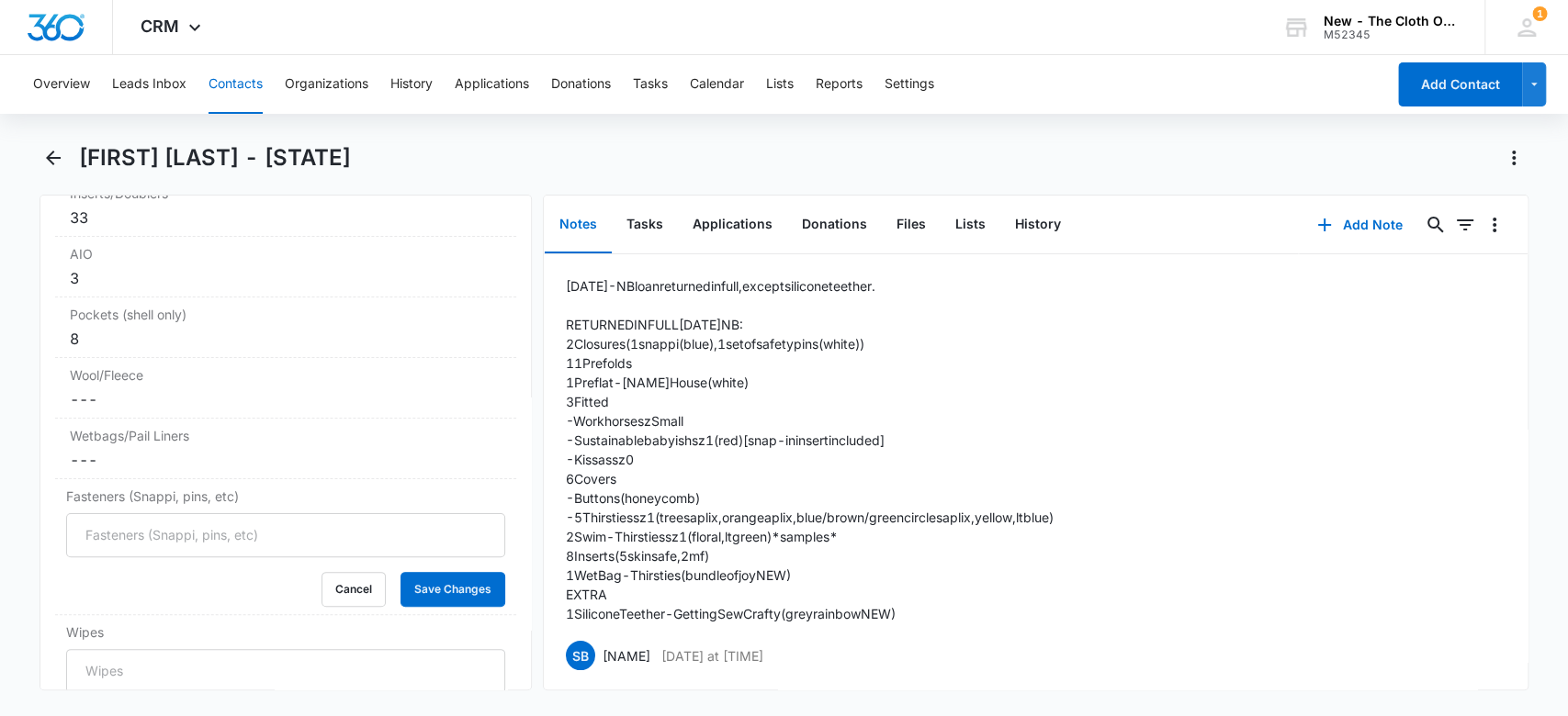 scroll, scrollTop: 4928, scrollLeft: 0, axis: vertical 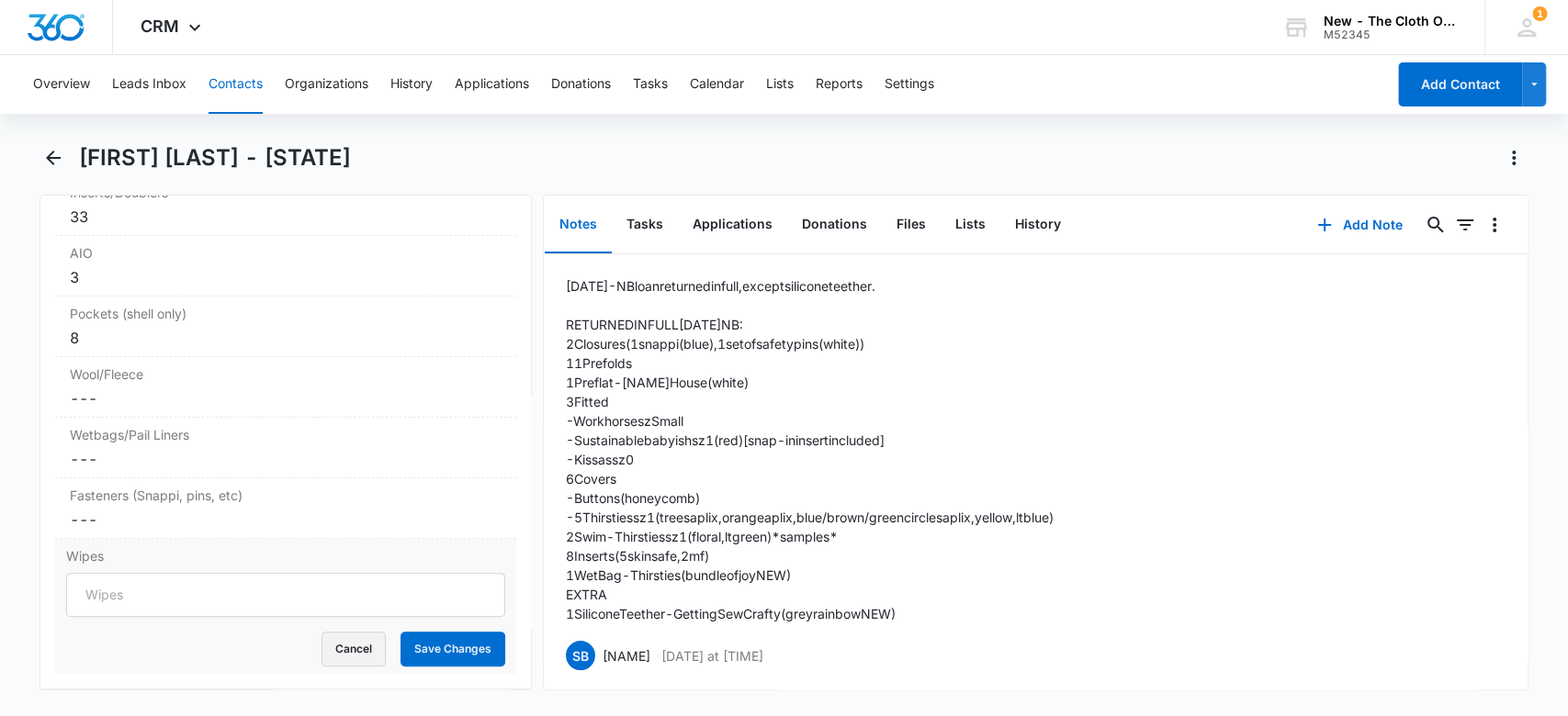 click on "Cancel" at bounding box center (354, 649) 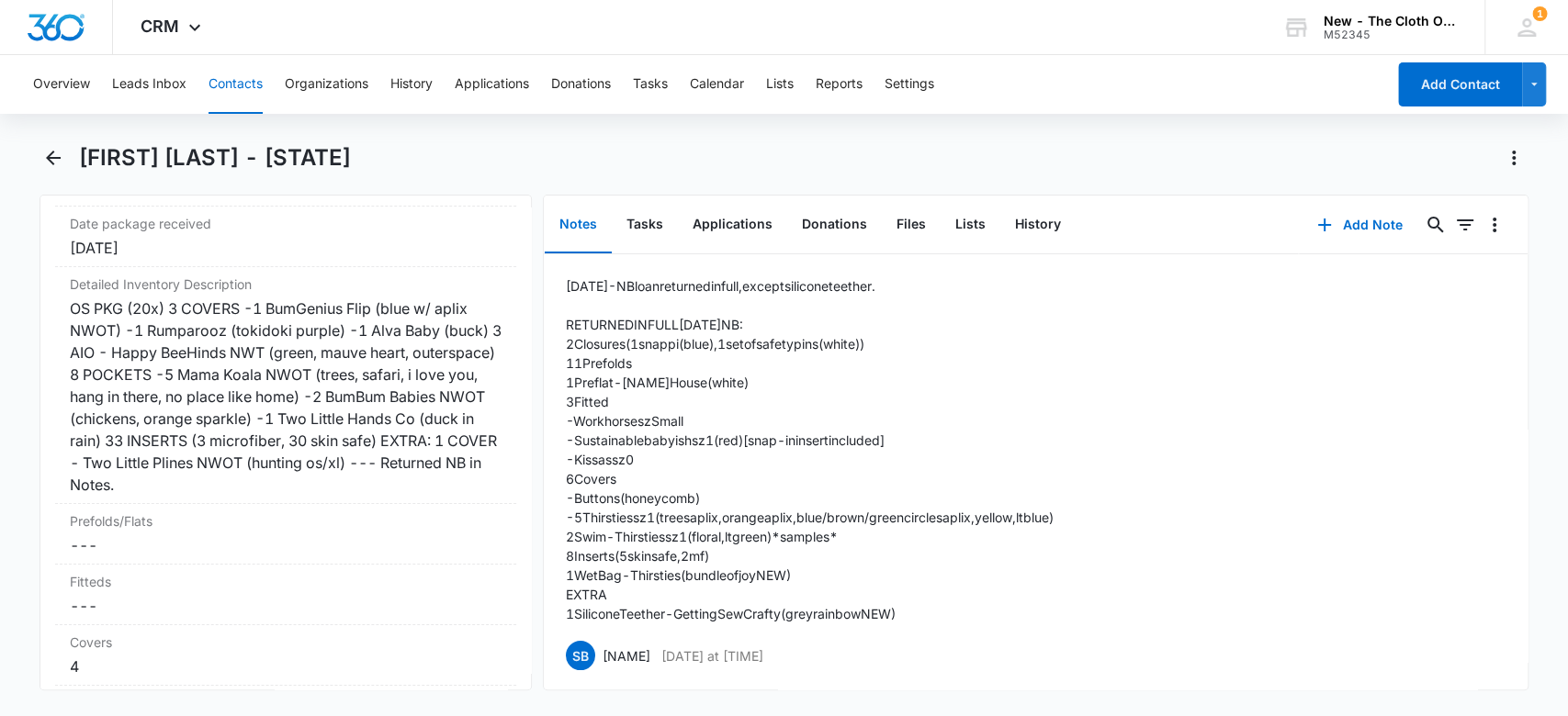 scroll, scrollTop: 4352, scrollLeft: 0, axis: vertical 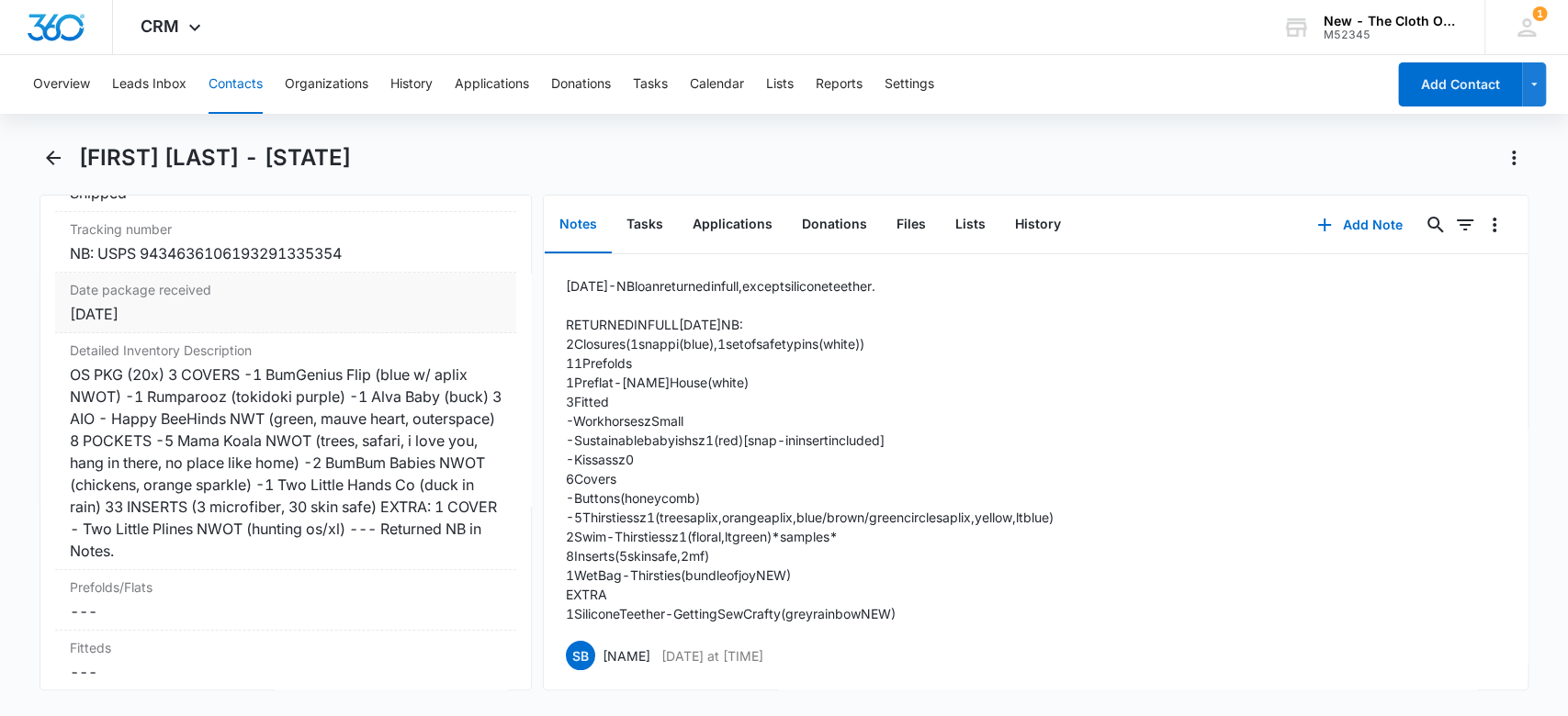 click on "[DATE]" at bounding box center (286, 314) 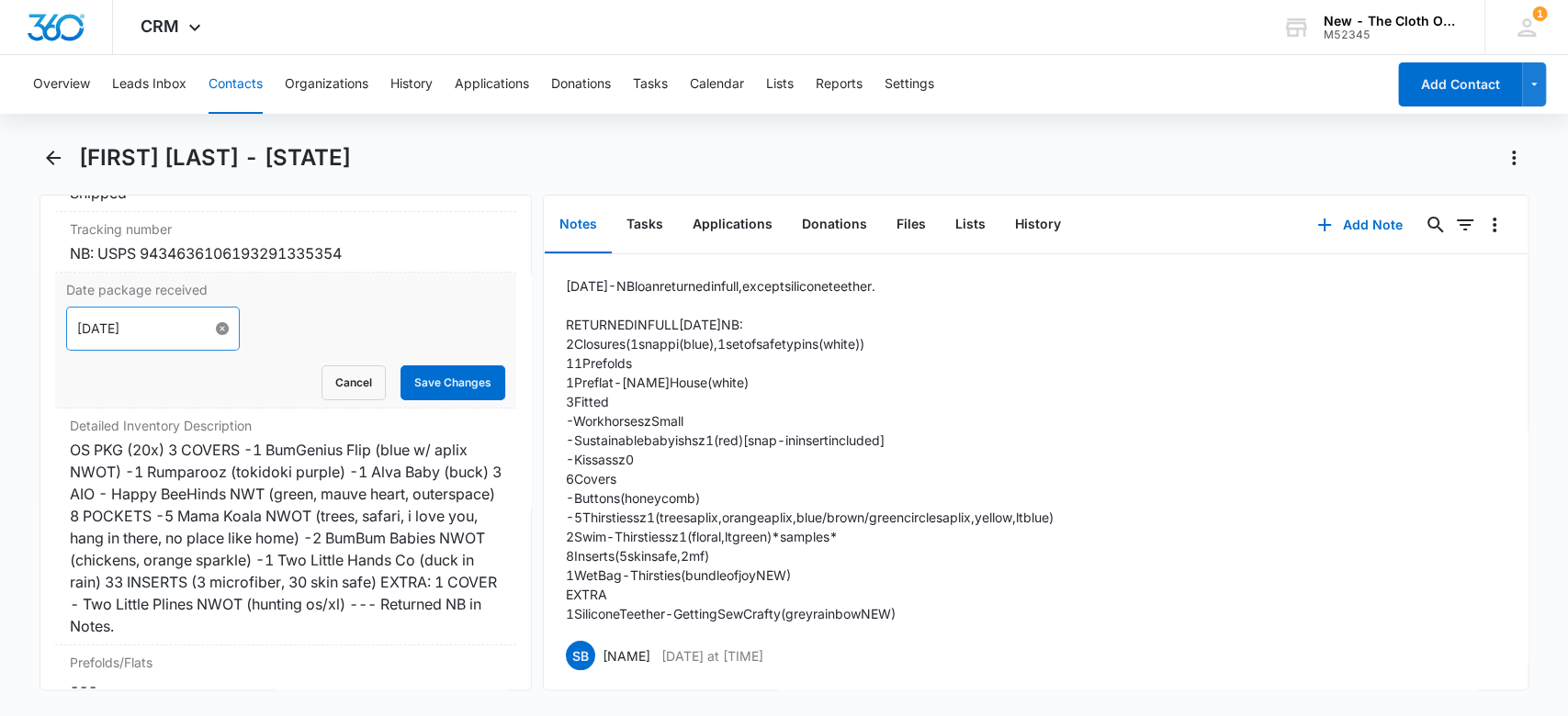 type 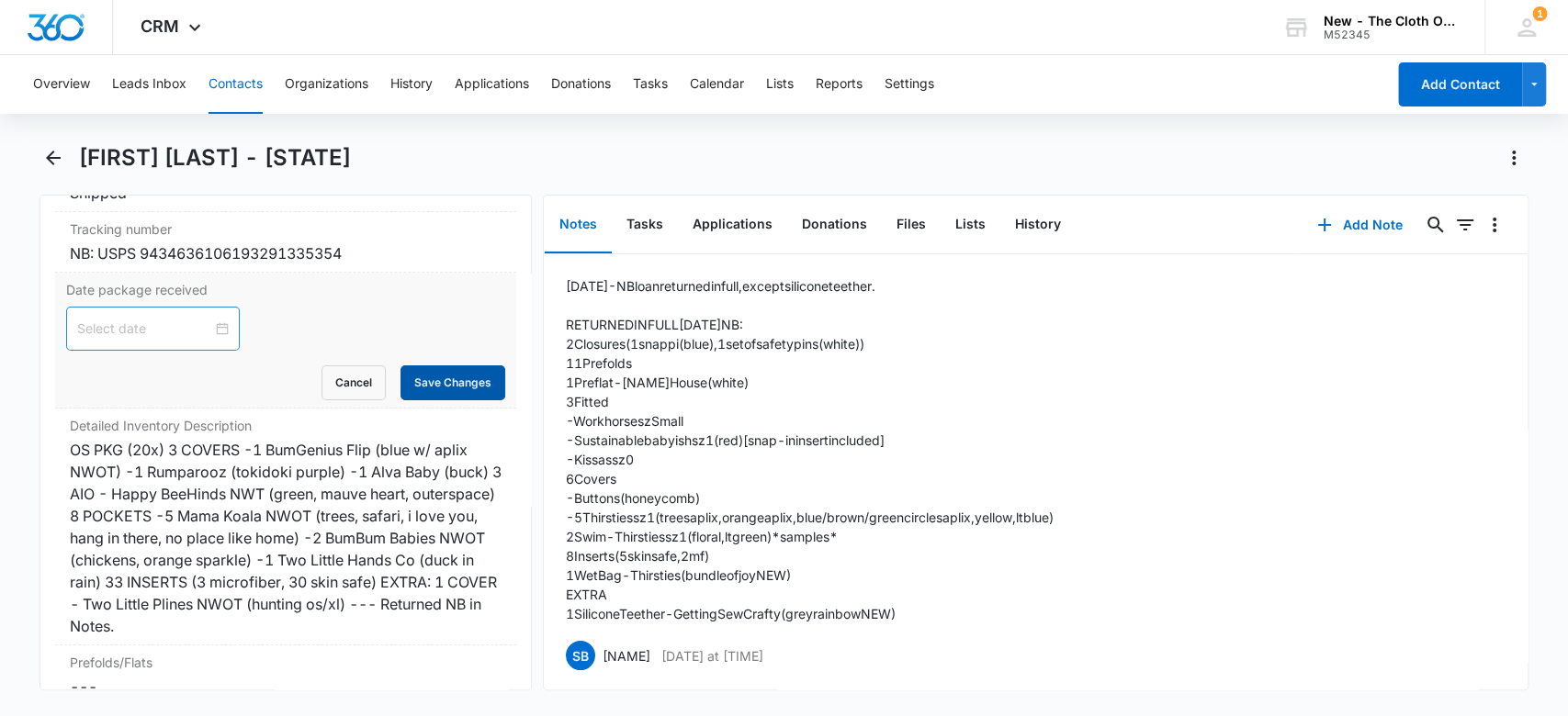 click on "Save Changes" at bounding box center (453, 383) 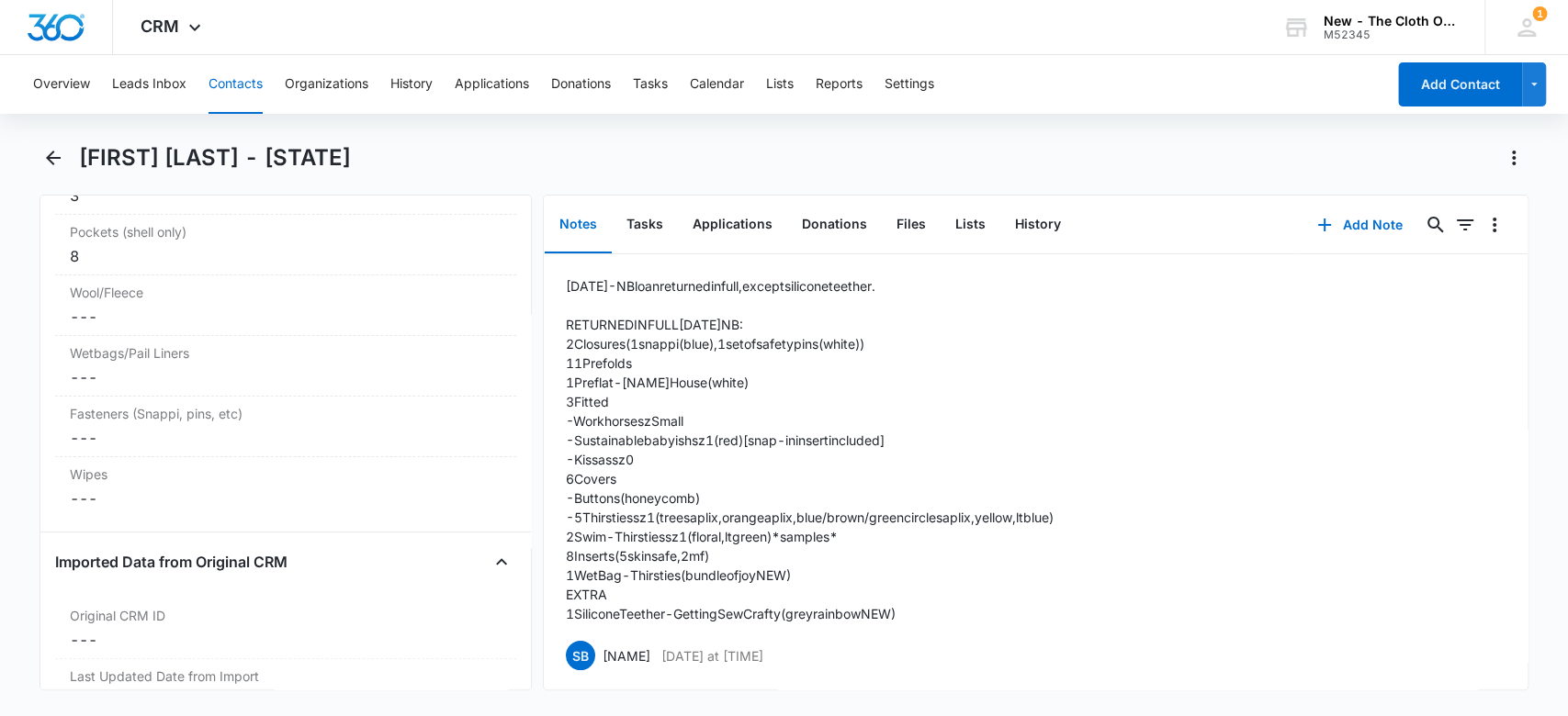 scroll, scrollTop: 5327, scrollLeft: 0, axis: vertical 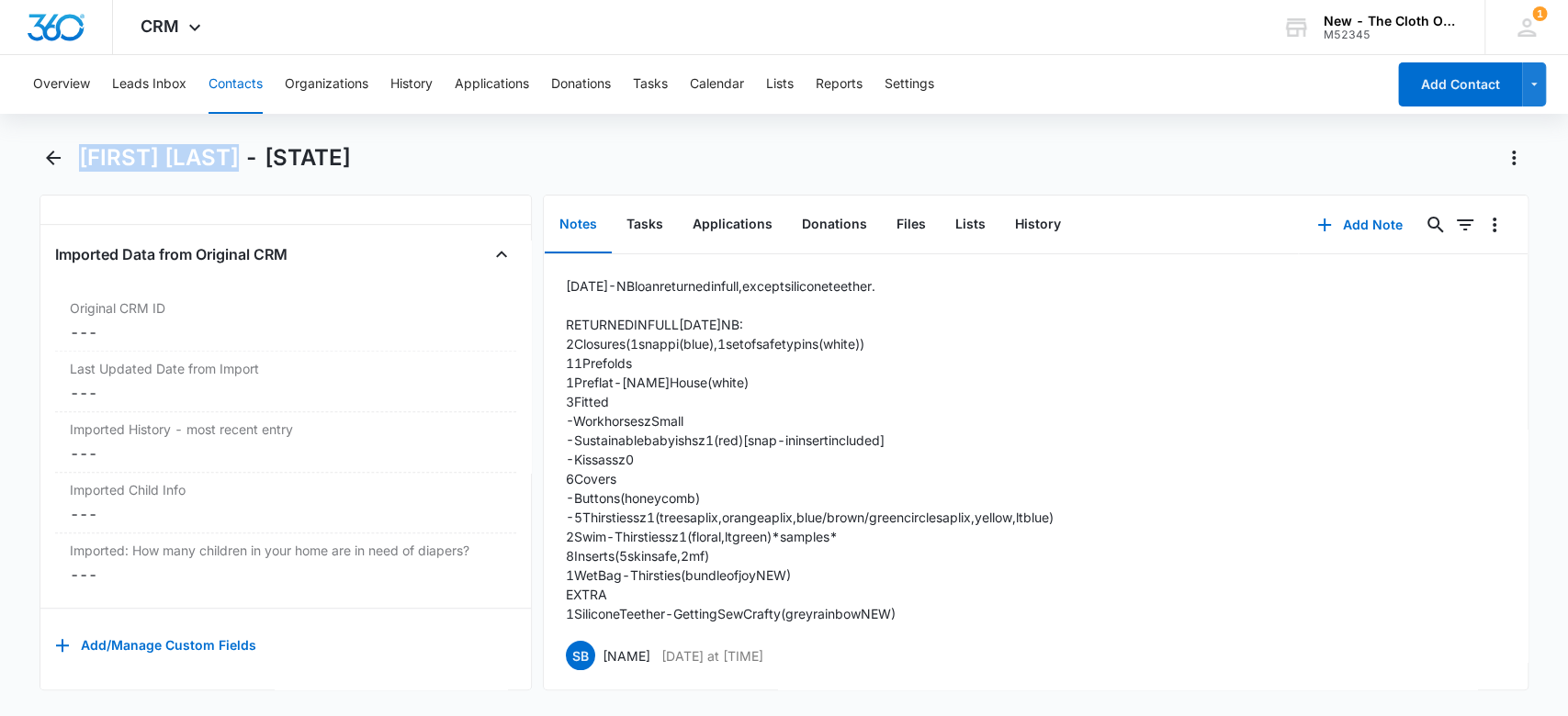 drag, startPoint x: 250, startPoint y: 162, endPoint x: 82, endPoint y: 155, distance: 168.14577 